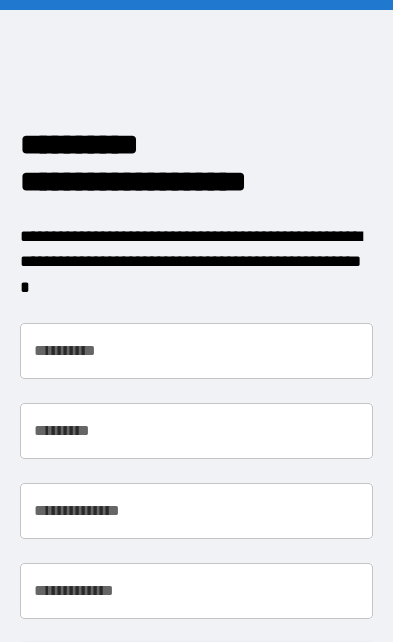 scroll, scrollTop: 0, scrollLeft: 0, axis: both 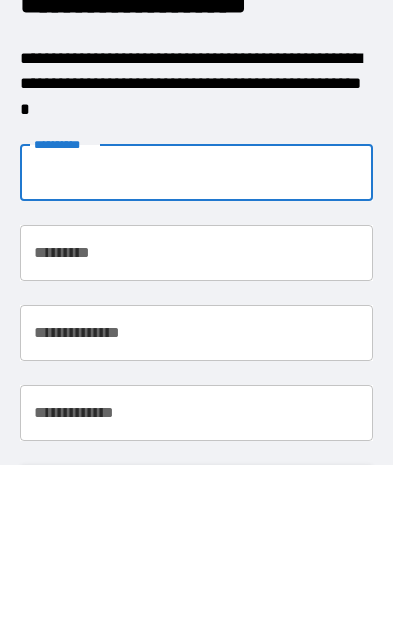 type on "*******" 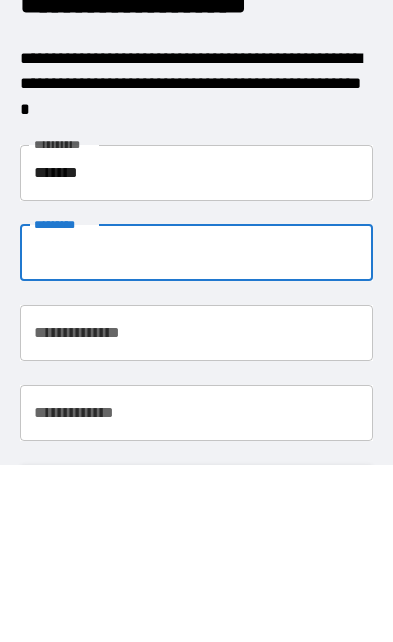 type on "****" 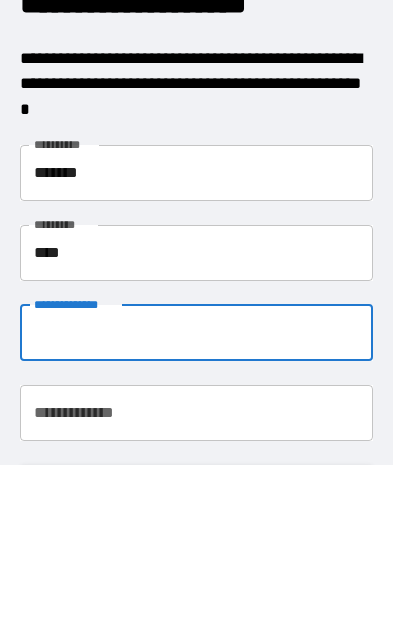 type on "**********" 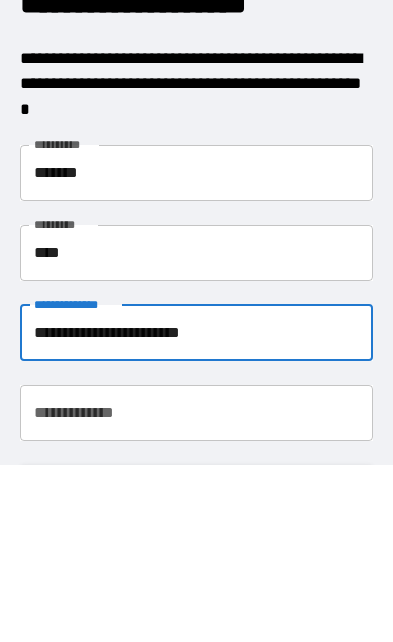 scroll, scrollTop: 125, scrollLeft: 0, axis: vertical 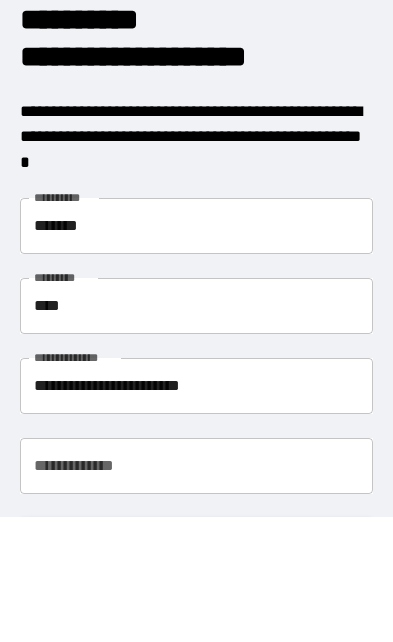 click on "**********" at bounding box center [197, 466] 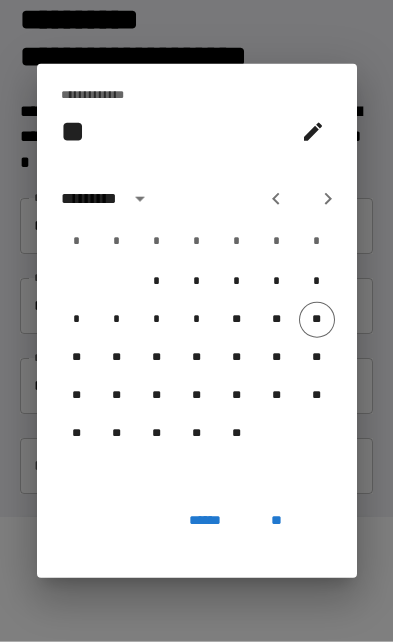 scroll, scrollTop: 125, scrollLeft: 0, axis: vertical 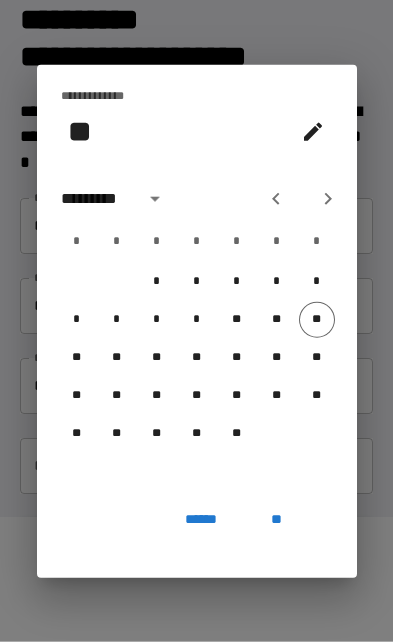 click 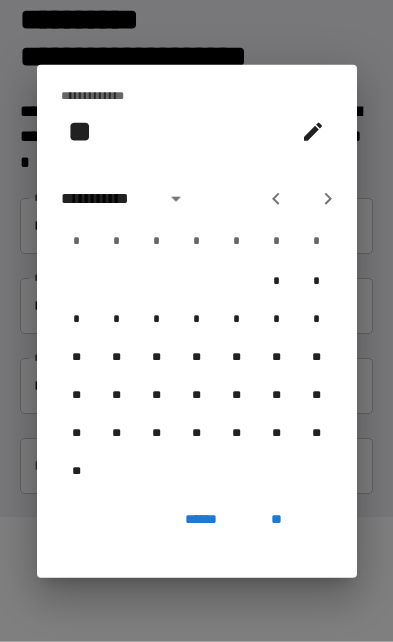 click on "**" at bounding box center [80, 131] 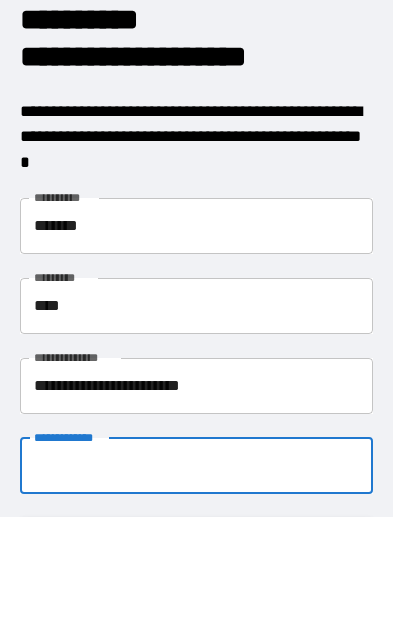 click on "**********" at bounding box center (197, 466) 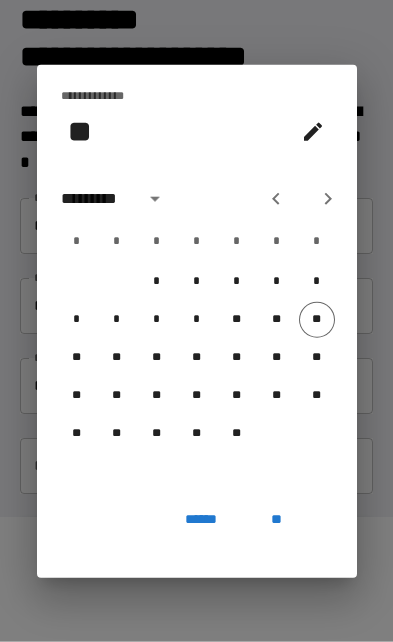 click 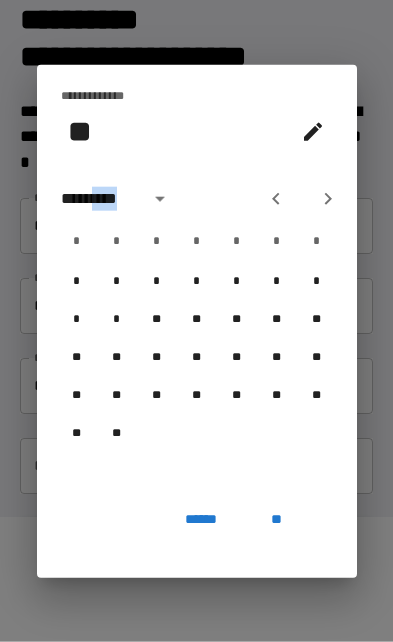 click 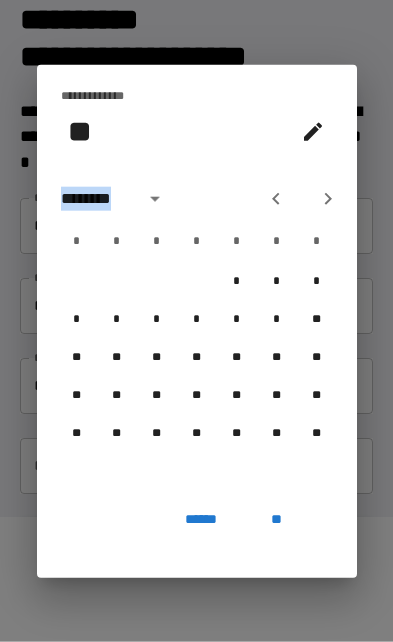 click 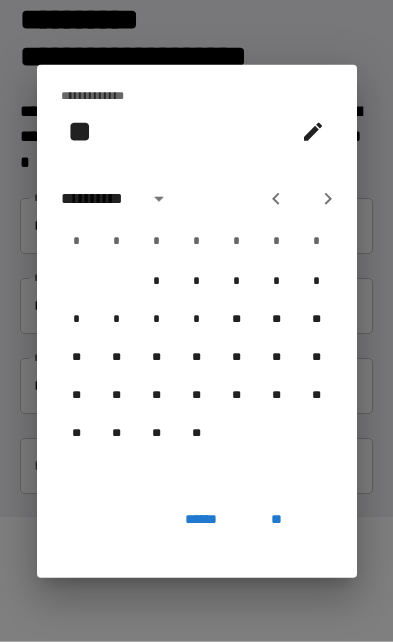 click on "**********" at bounding box center (98, 199) 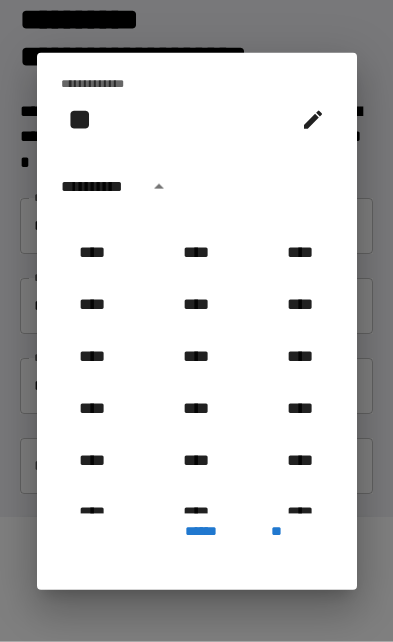 scroll, scrollTop: 875, scrollLeft: 0, axis: vertical 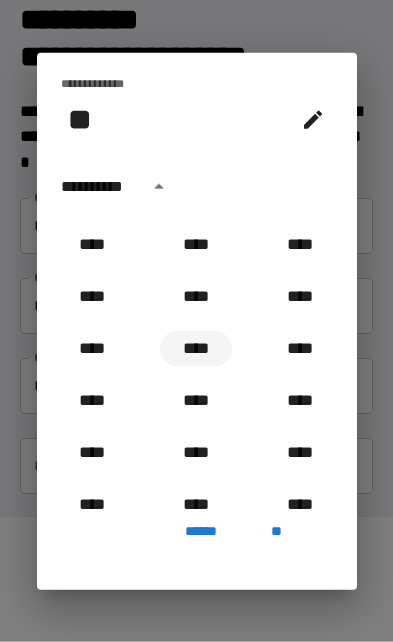 click on "****" at bounding box center (196, 349) 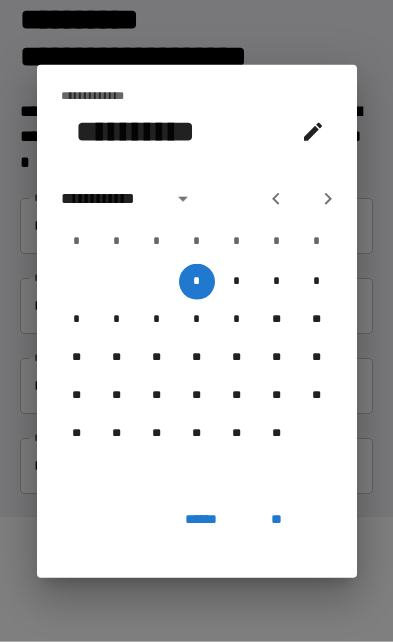 click 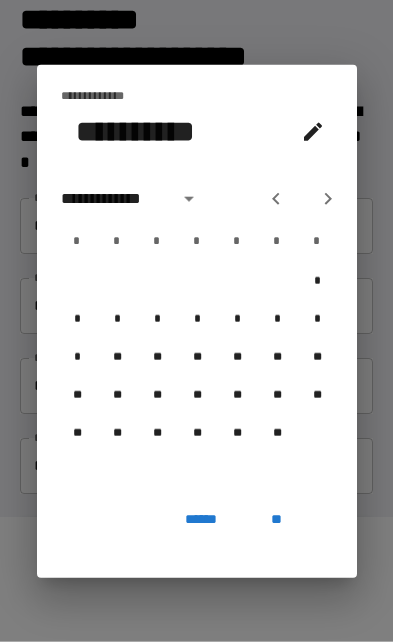 click 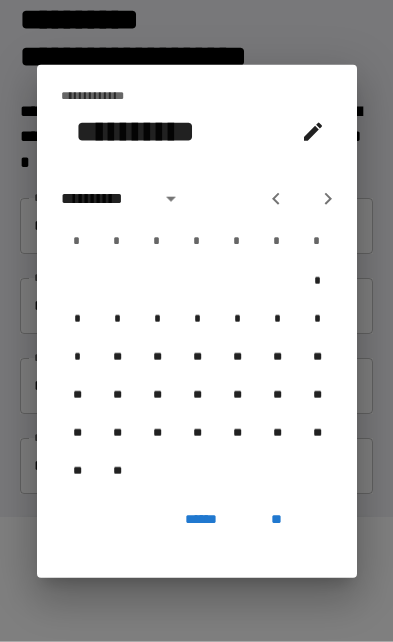click at bounding box center (328, 199) 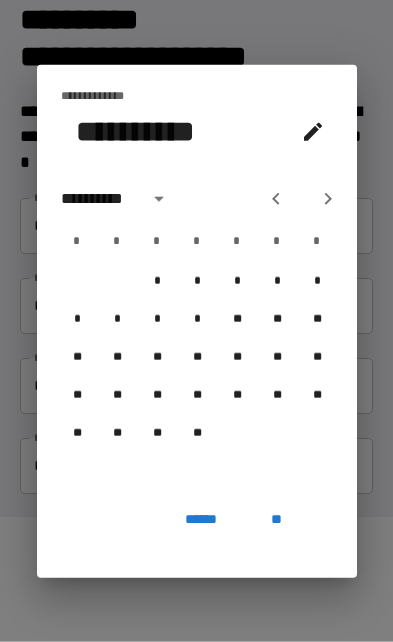 click at bounding box center (328, 199) 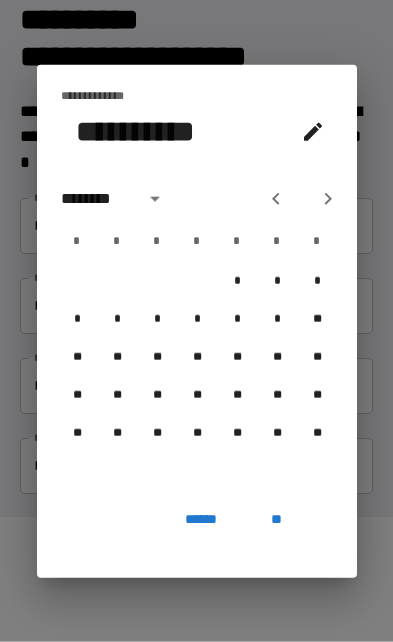 click at bounding box center [328, 199] 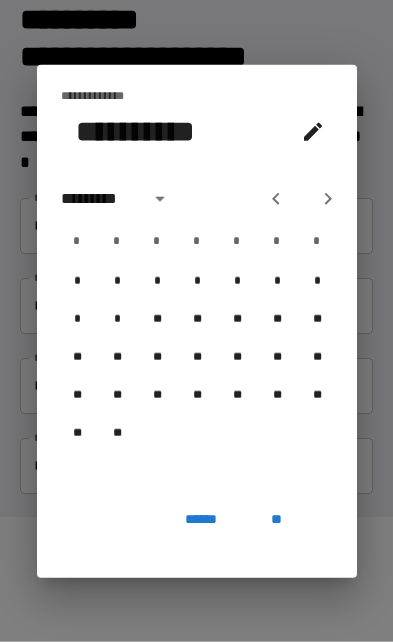 click at bounding box center [328, 199] 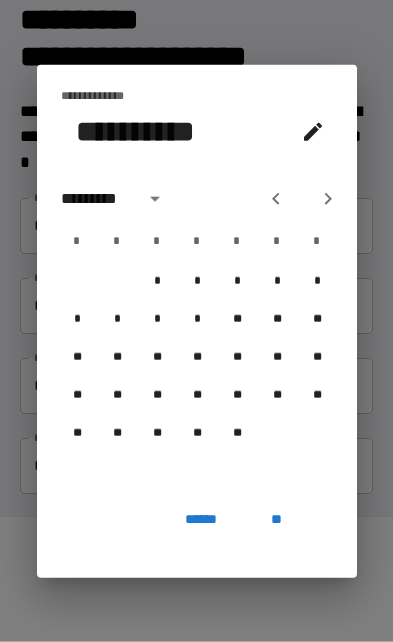 click at bounding box center [302, 199] 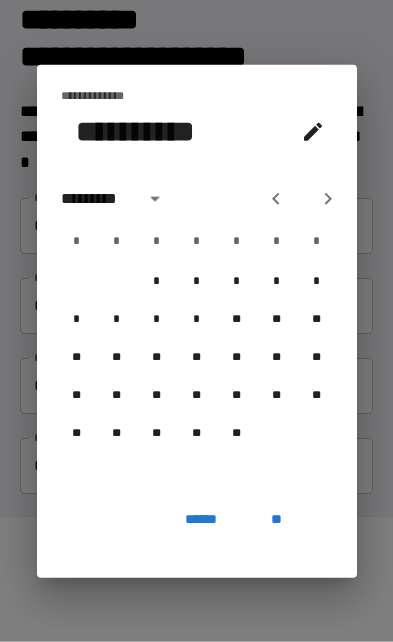 click at bounding box center [302, 199] 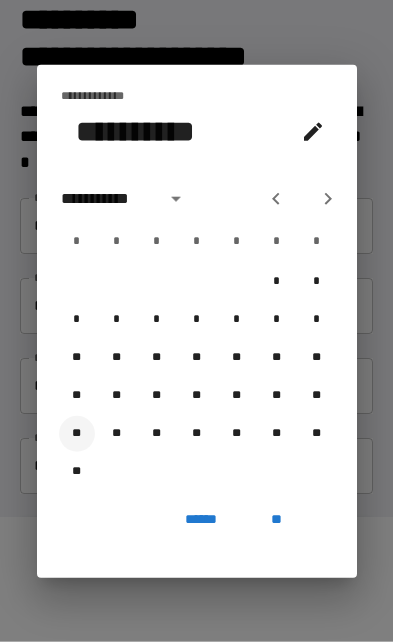 click on "**" at bounding box center [77, 434] 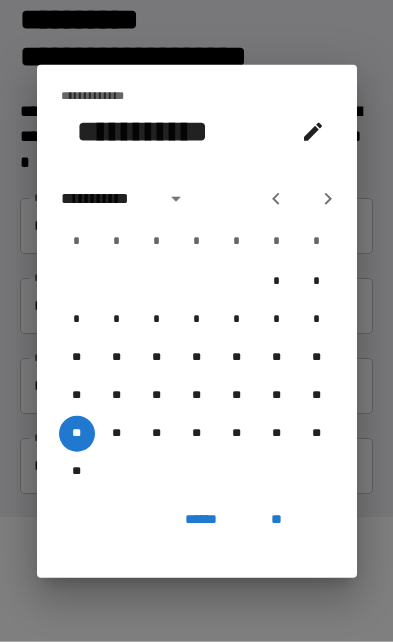 click on "**" at bounding box center [277, 520] 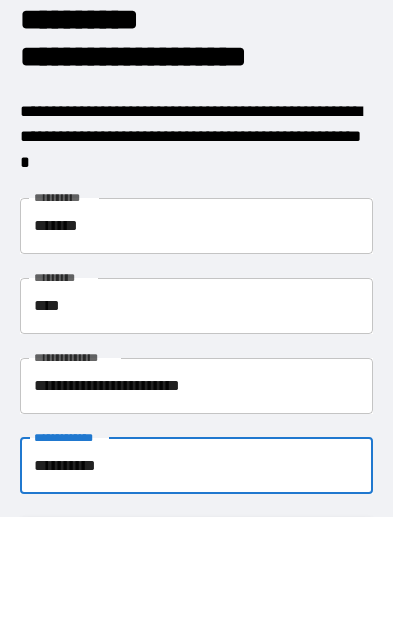 click on "**********" at bounding box center (197, 536) 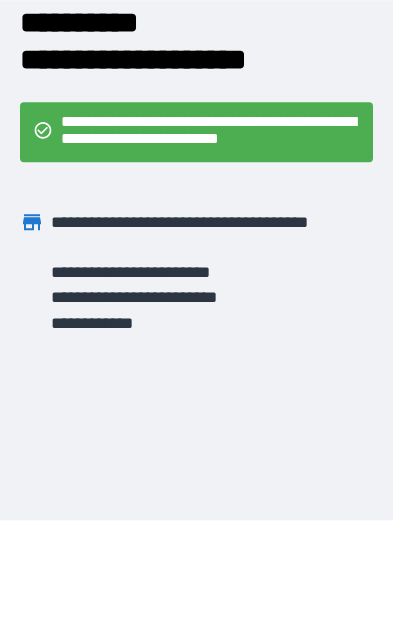 scroll, scrollTop: 121, scrollLeft: 0, axis: vertical 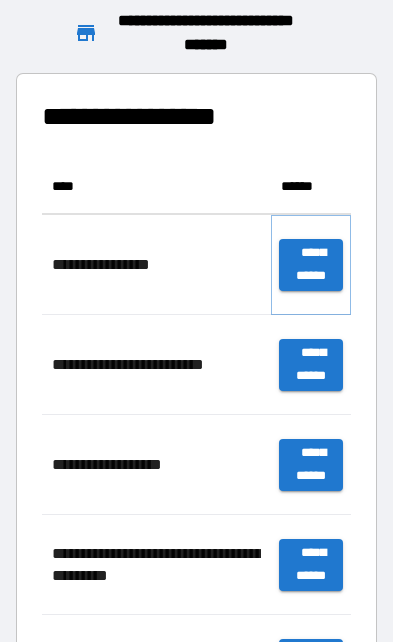 click on "**********" at bounding box center [311, 265] 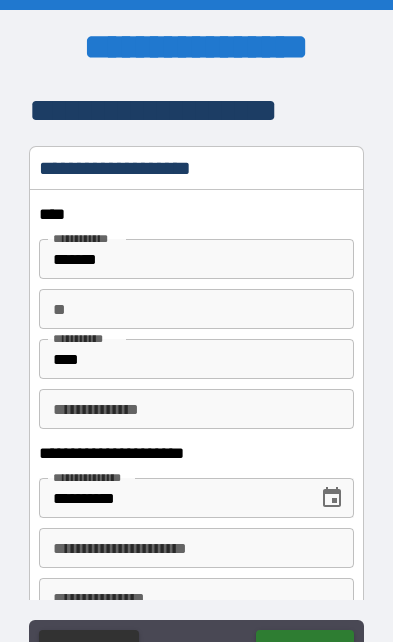 click on "**" at bounding box center (196, 309) 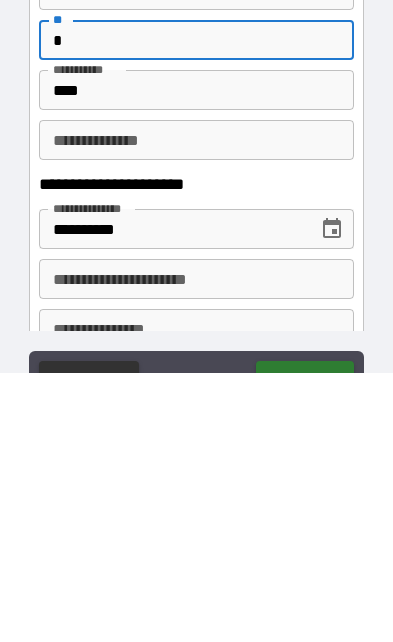 type on "*" 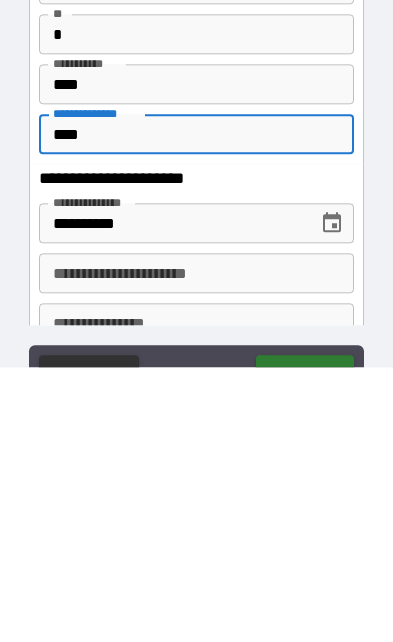 type on "****" 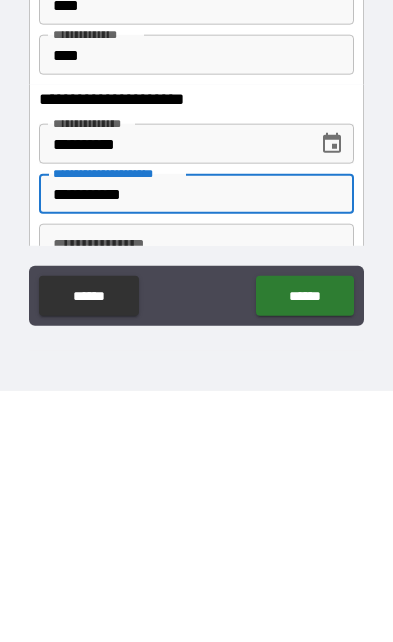 type on "**********" 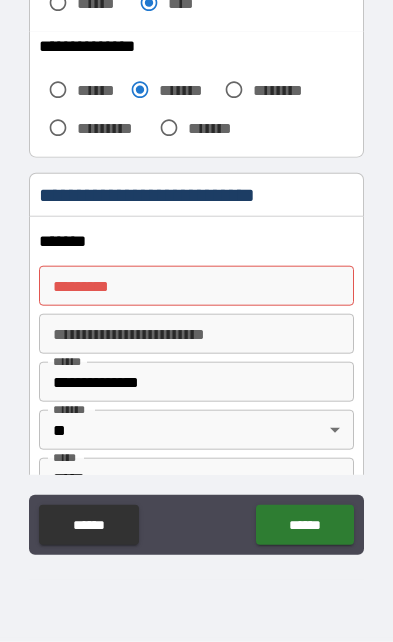 scroll, scrollTop: 621, scrollLeft: 0, axis: vertical 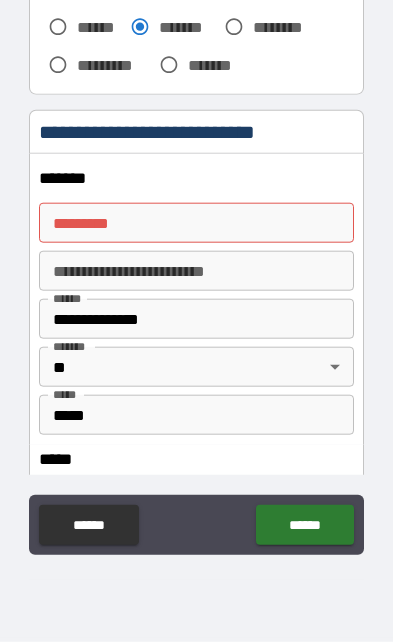 click on "*******   * *******   *" at bounding box center [196, 223] 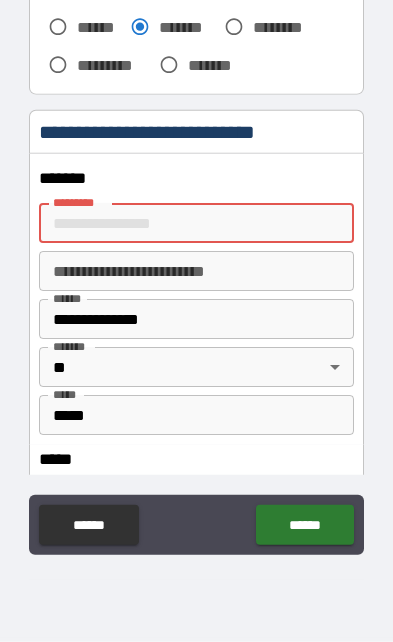 scroll, scrollTop: 125, scrollLeft: 0, axis: vertical 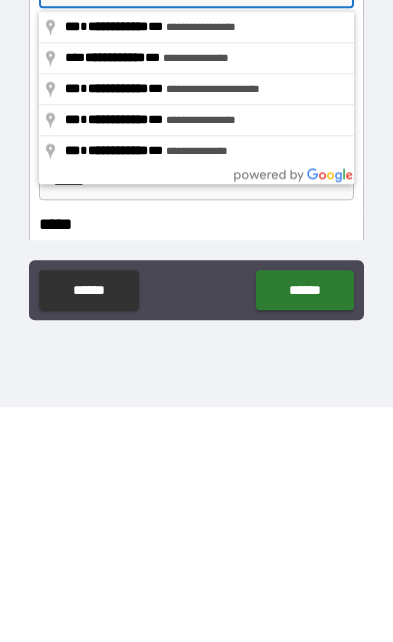 type on "**********" 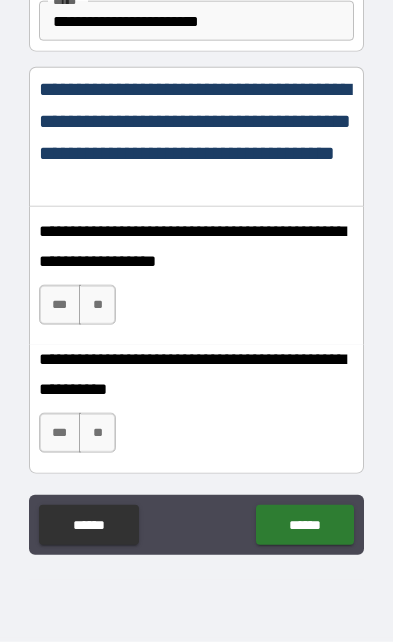 scroll, scrollTop: 1307, scrollLeft: 0, axis: vertical 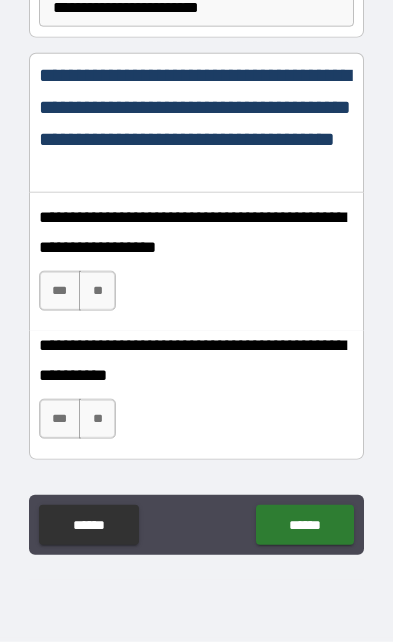 click on "***" at bounding box center (60, 291) 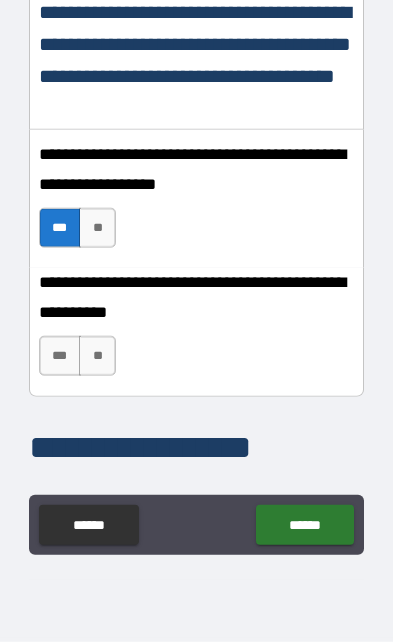scroll, scrollTop: 1371, scrollLeft: 0, axis: vertical 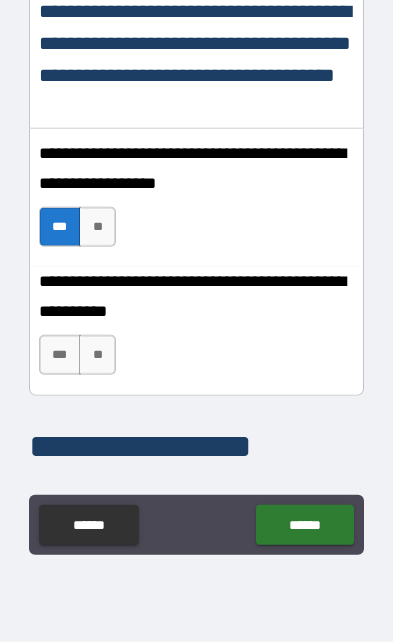 click on "***" at bounding box center [60, 355] 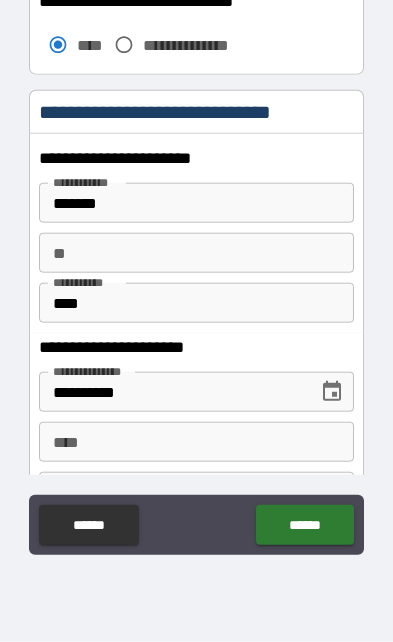 scroll, scrollTop: 2025, scrollLeft: 0, axis: vertical 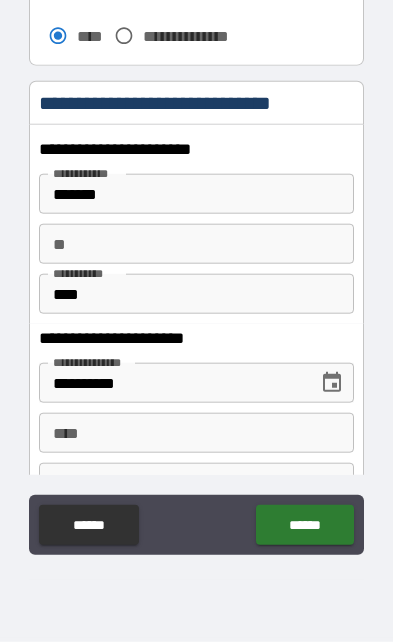 click on "**" at bounding box center [196, 244] 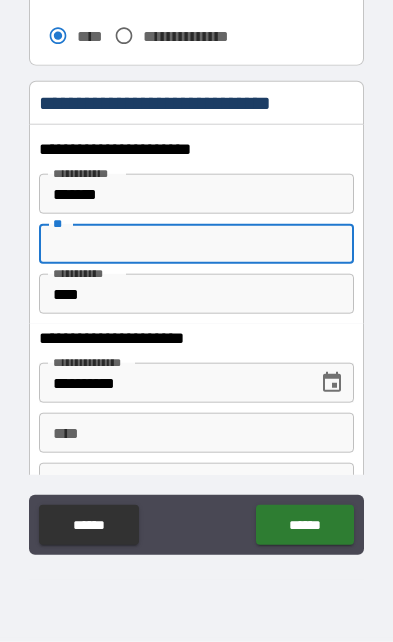 scroll, scrollTop: 125, scrollLeft: 0, axis: vertical 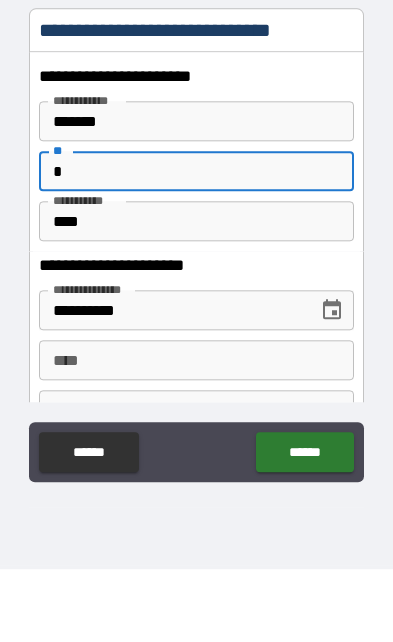 type on "*" 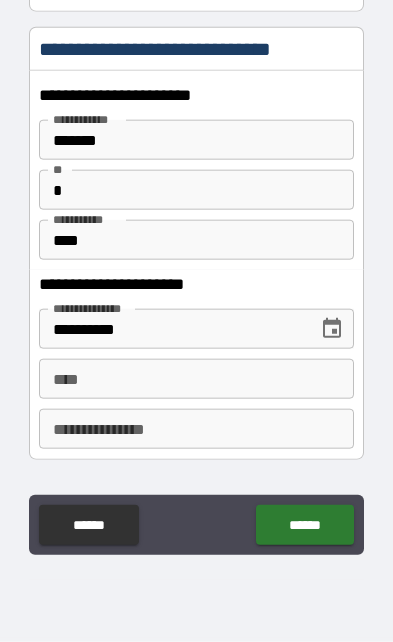 scroll, scrollTop: 2087, scrollLeft: 0, axis: vertical 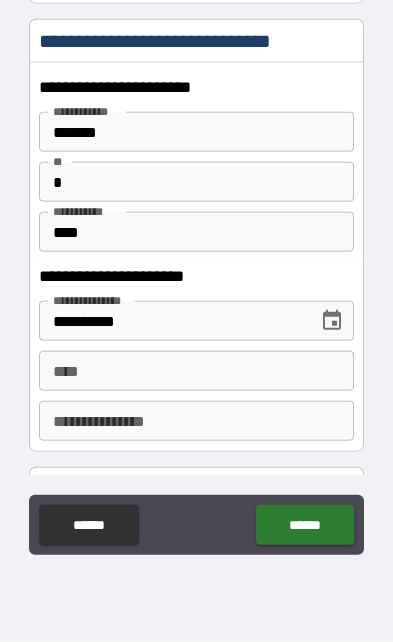 click on "****" at bounding box center (196, 371) 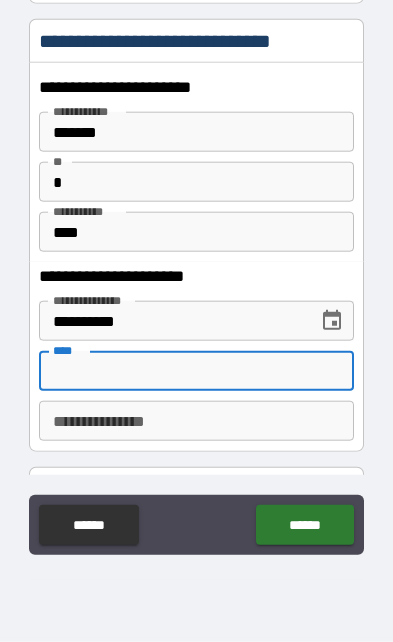 scroll, scrollTop: 125, scrollLeft: 0, axis: vertical 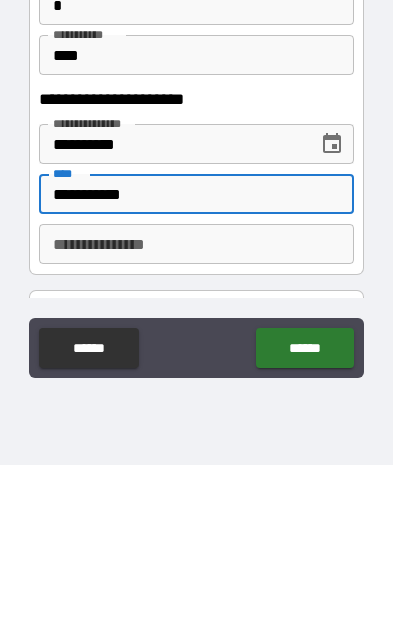 type on "**********" 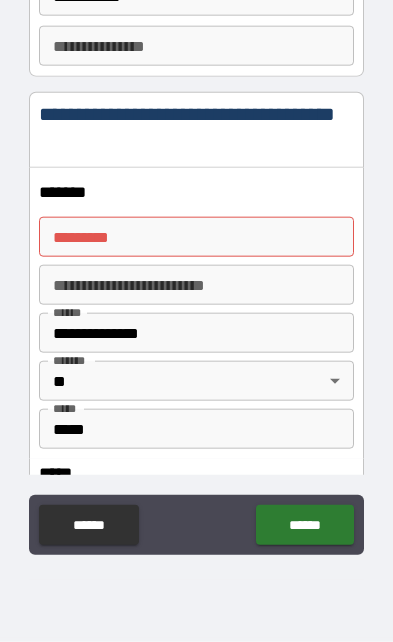 scroll, scrollTop: 2464, scrollLeft: 0, axis: vertical 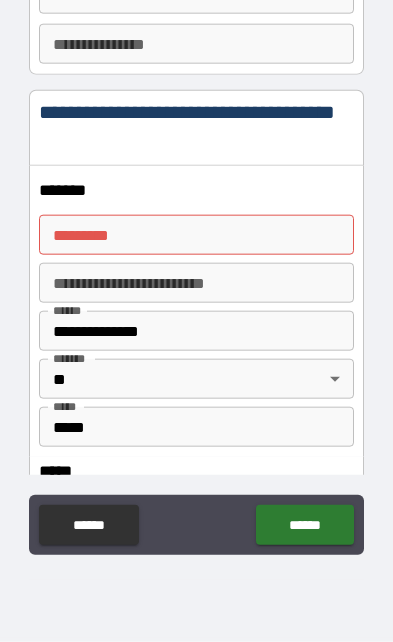 click on "*******   *" at bounding box center (196, 235) 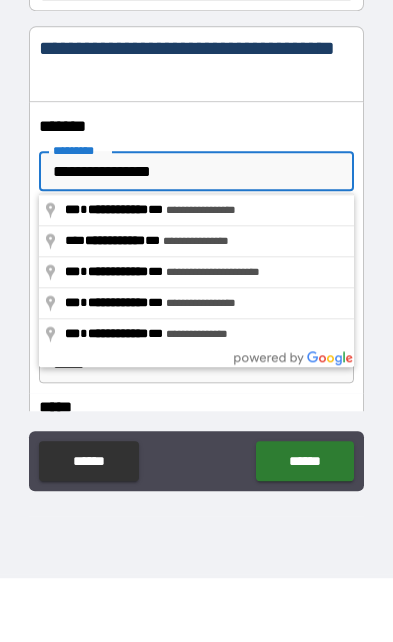 type on "**********" 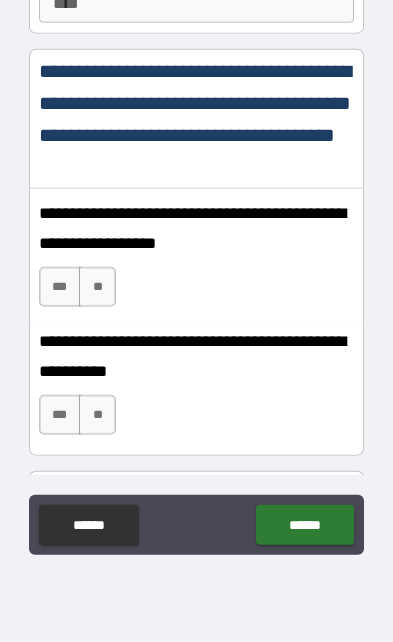 scroll, scrollTop: 3163, scrollLeft: 0, axis: vertical 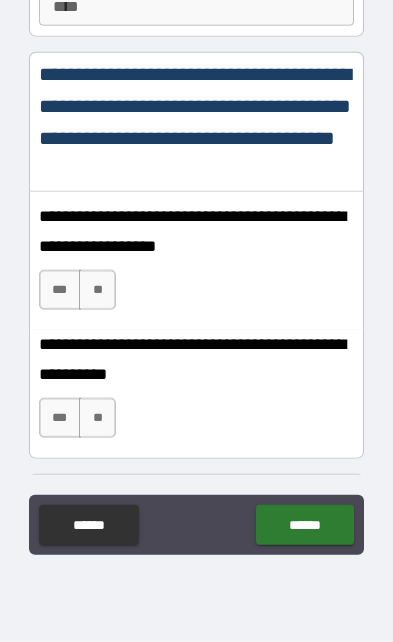 click on "***" at bounding box center [60, 290] 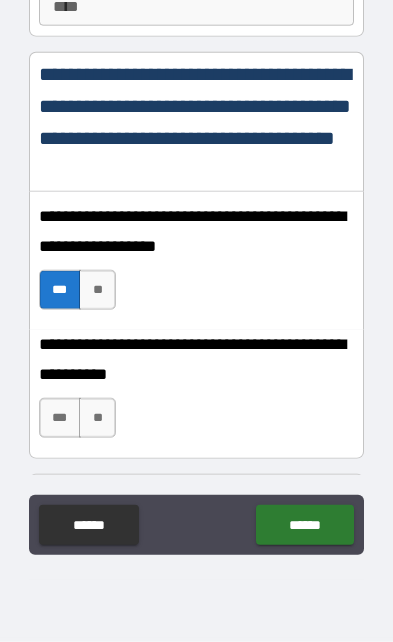 click on "***" at bounding box center [60, 418] 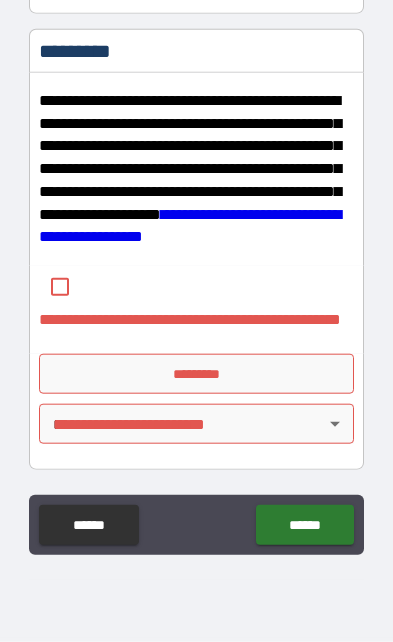 scroll, scrollTop: 3608, scrollLeft: 0, axis: vertical 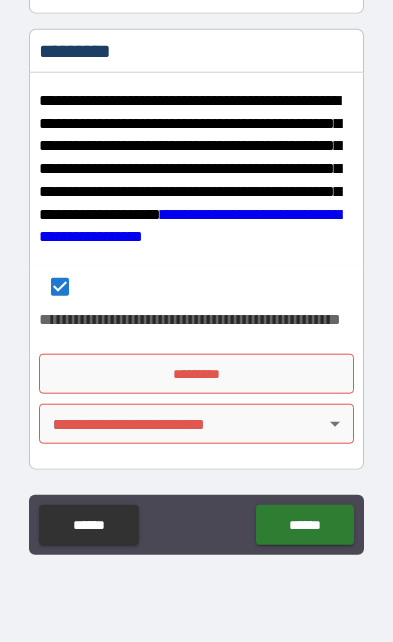 click on "*********" at bounding box center [196, 374] 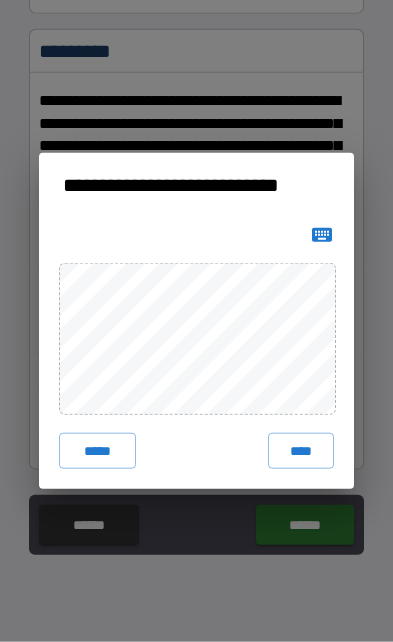 click on "****" at bounding box center (301, 451) 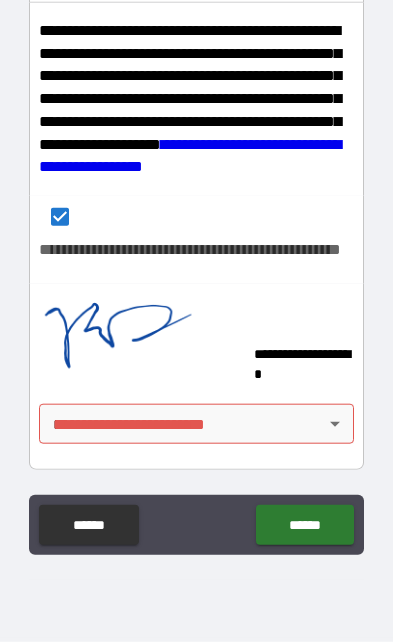 scroll, scrollTop: 3678, scrollLeft: 0, axis: vertical 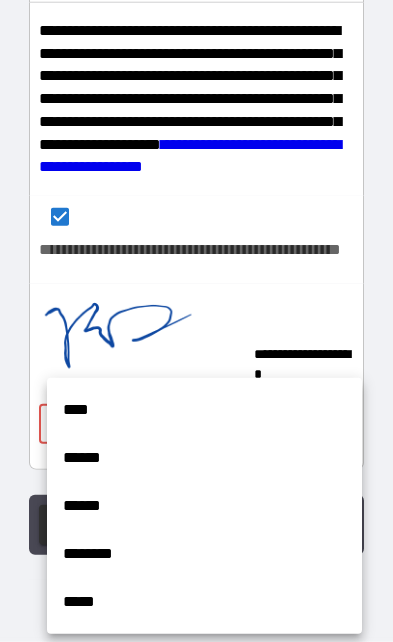 click on "****" at bounding box center (204, 410) 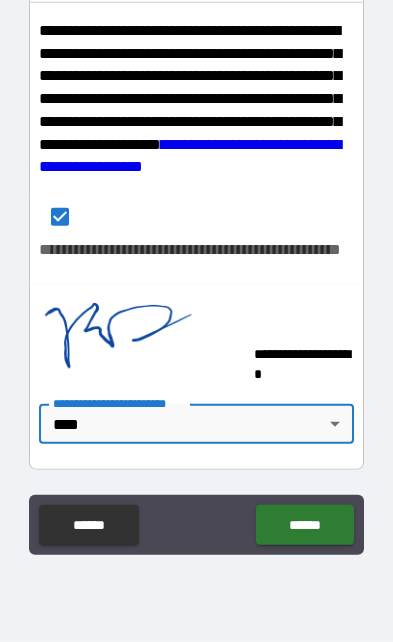 type on "*" 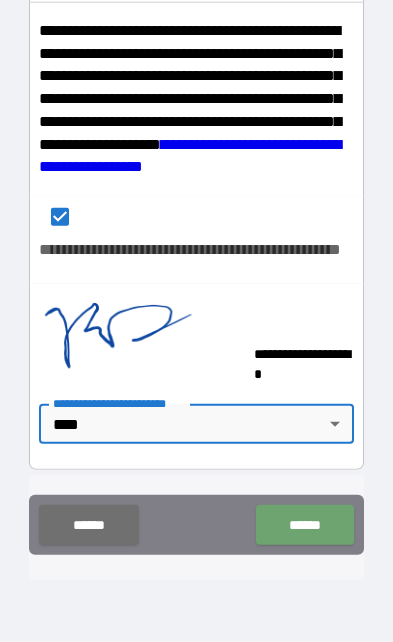 click on "******" at bounding box center (304, 525) 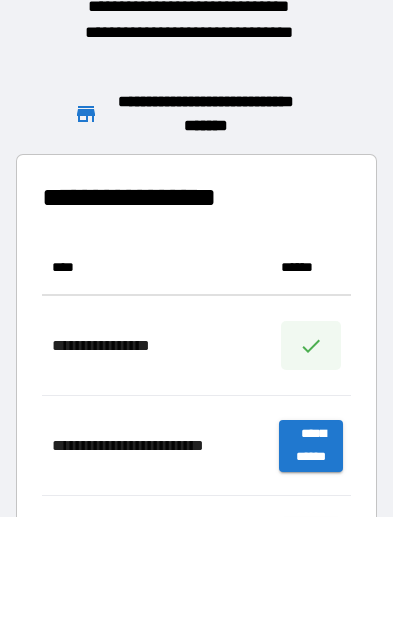 scroll, scrollTop: 1, scrollLeft: 1, axis: both 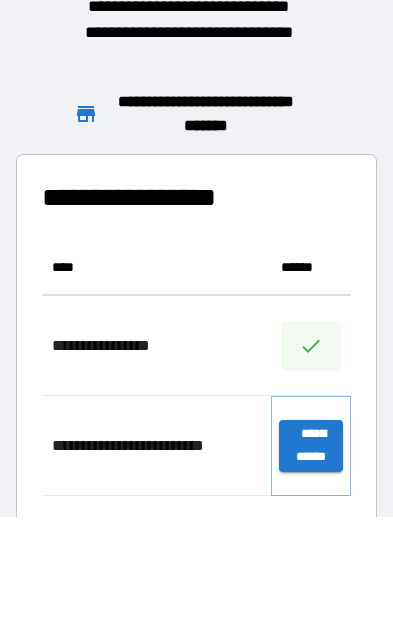 click on "**********" at bounding box center (311, 446) 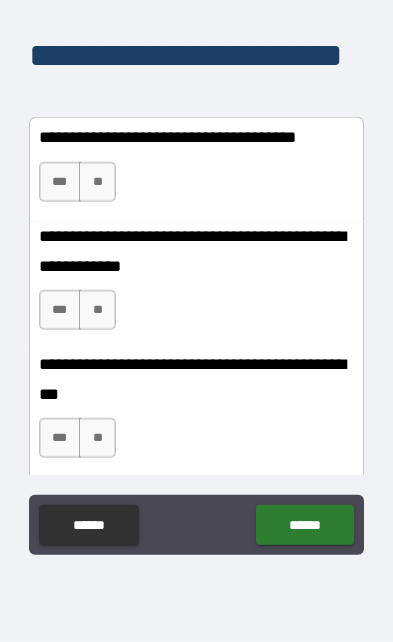 scroll, scrollTop: 523, scrollLeft: 0, axis: vertical 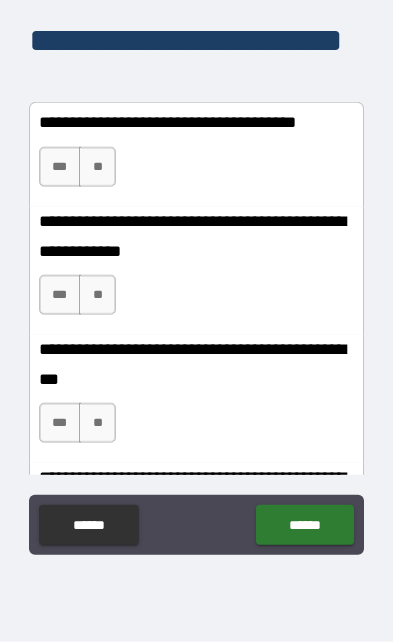 click on "***" at bounding box center [60, 167] 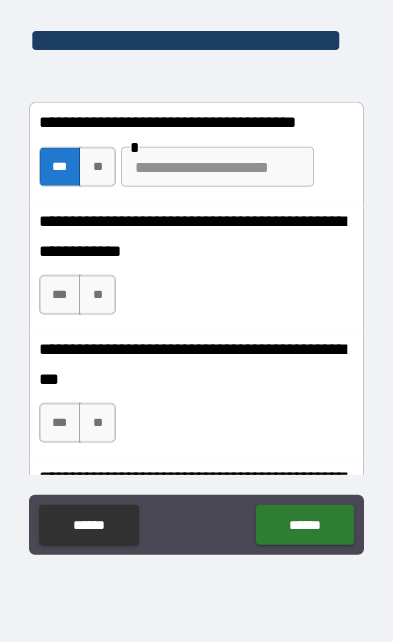 click on "***" at bounding box center [60, 295] 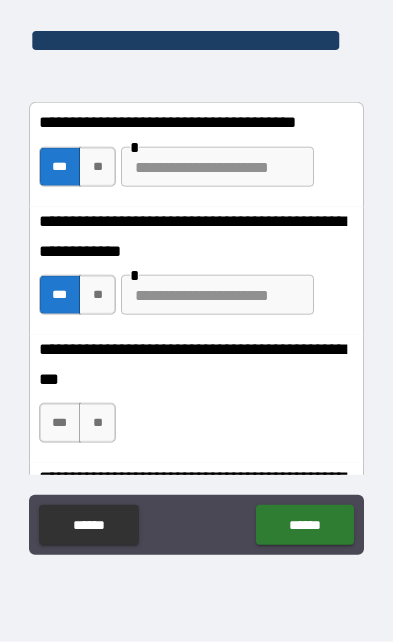 click at bounding box center (217, 295) 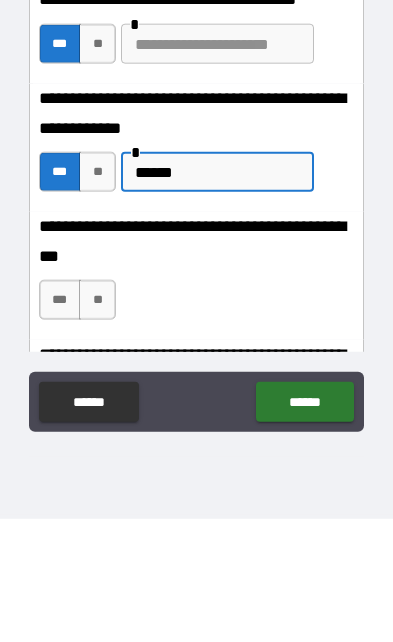 type on "******" 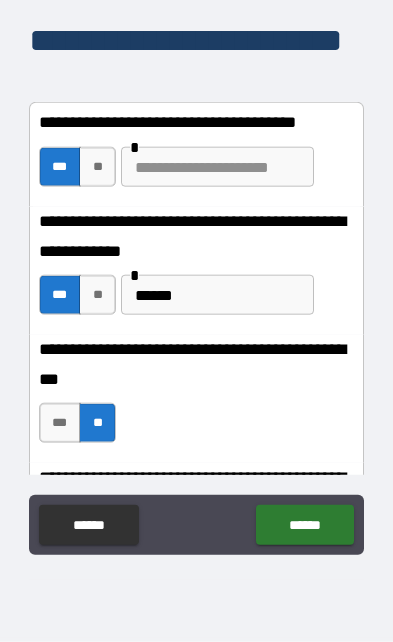 scroll, scrollTop: 125, scrollLeft: 0, axis: vertical 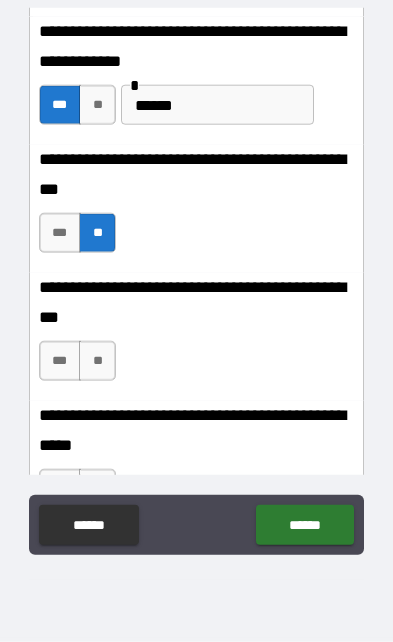 click on "***" at bounding box center [60, 361] 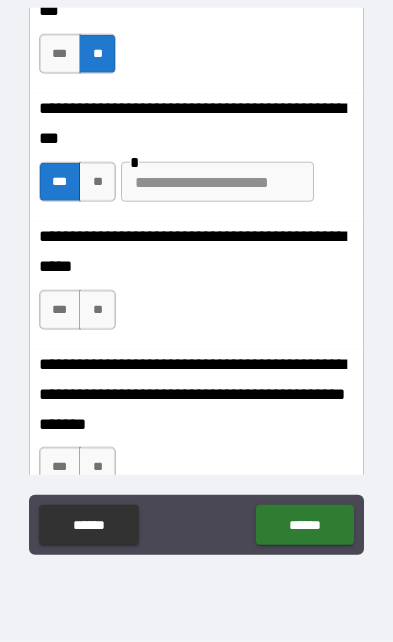 scroll, scrollTop: 914, scrollLeft: 0, axis: vertical 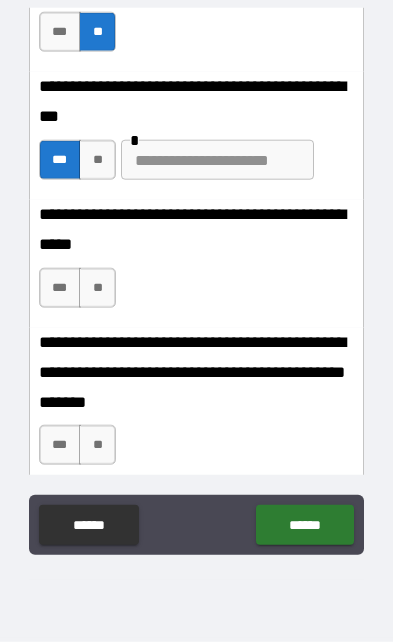 click on "**" at bounding box center (97, 288) 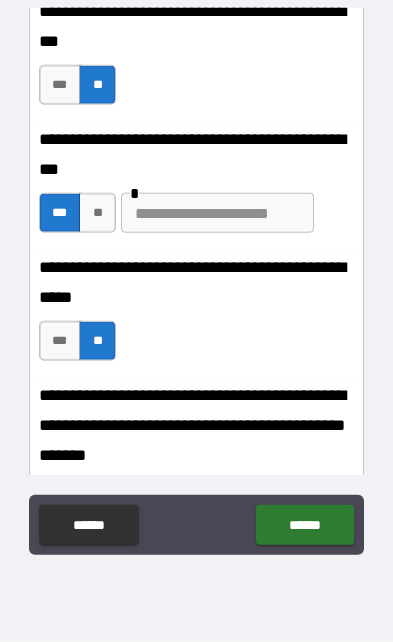 scroll, scrollTop: 965, scrollLeft: 0, axis: vertical 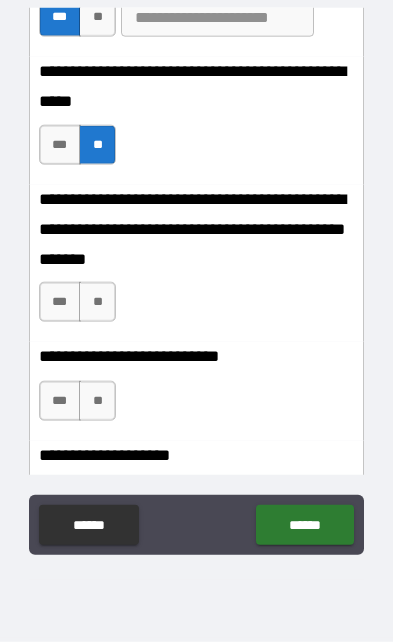 click on "**" at bounding box center [97, 302] 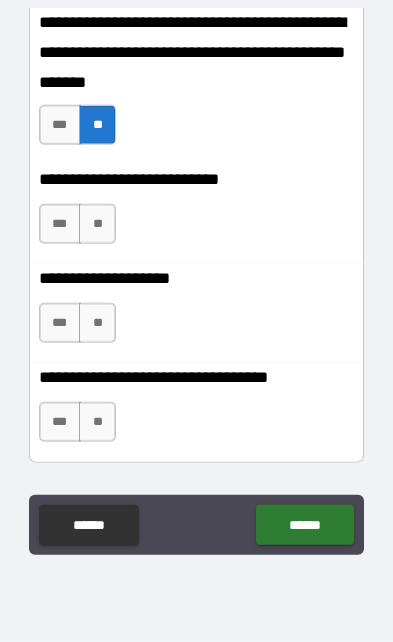 scroll, scrollTop: 1236, scrollLeft: 0, axis: vertical 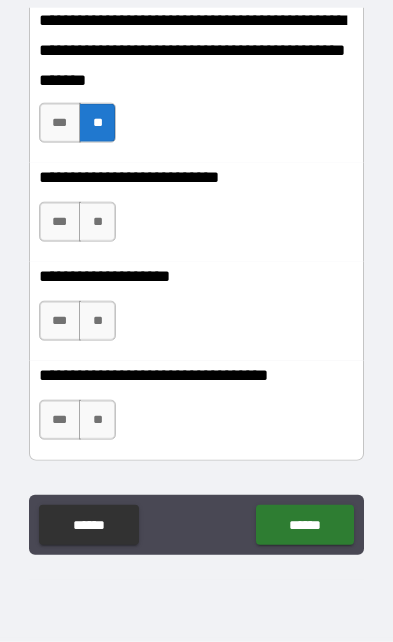 click on "**" at bounding box center [97, 222] 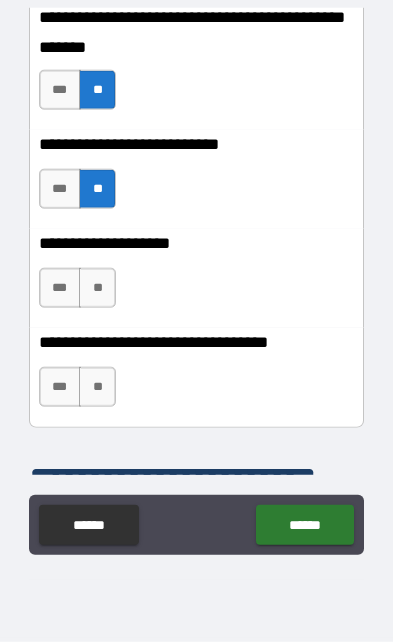 scroll, scrollTop: 1282, scrollLeft: 0, axis: vertical 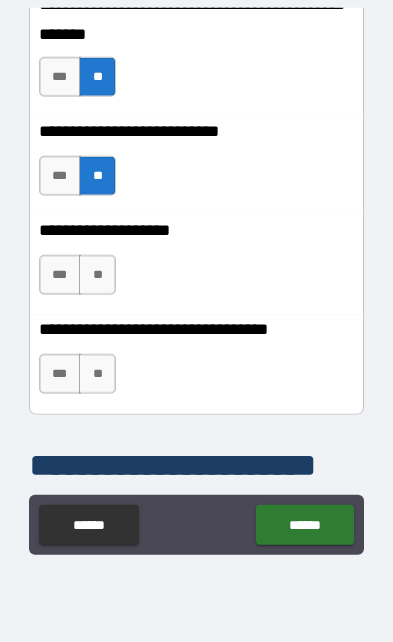 click on "**" at bounding box center (97, 275) 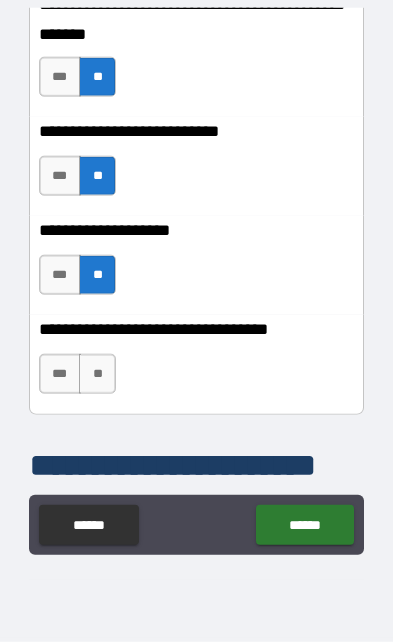 click on "**" at bounding box center [97, 374] 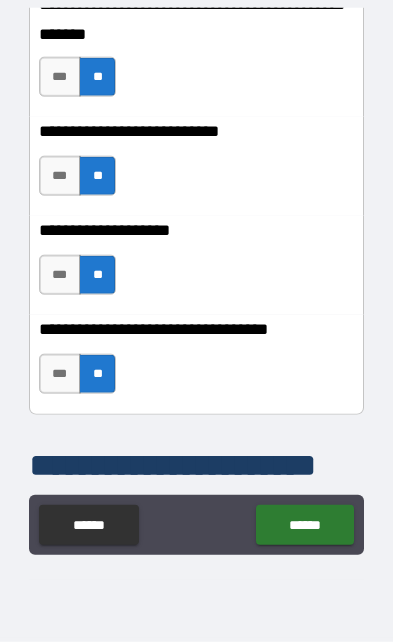 click on "***" at bounding box center [60, 275] 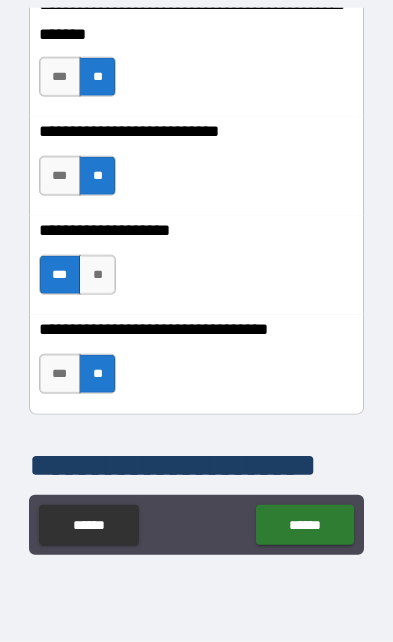 scroll, scrollTop: 1320, scrollLeft: 0, axis: vertical 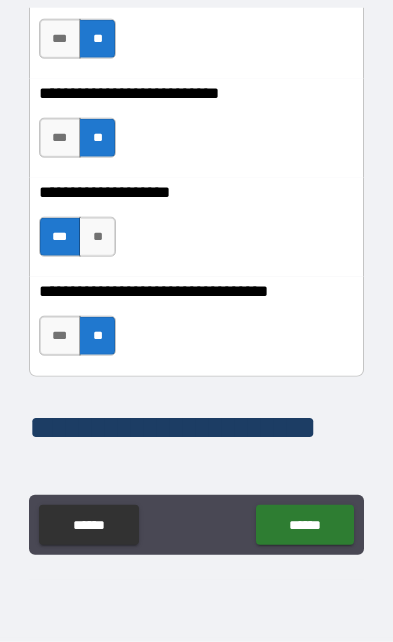 click on "**" at bounding box center (97, 237) 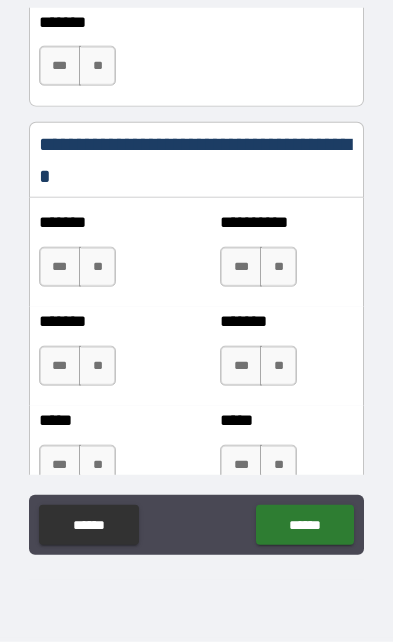 scroll, scrollTop: 2030, scrollLeft: 0, axis: vertical 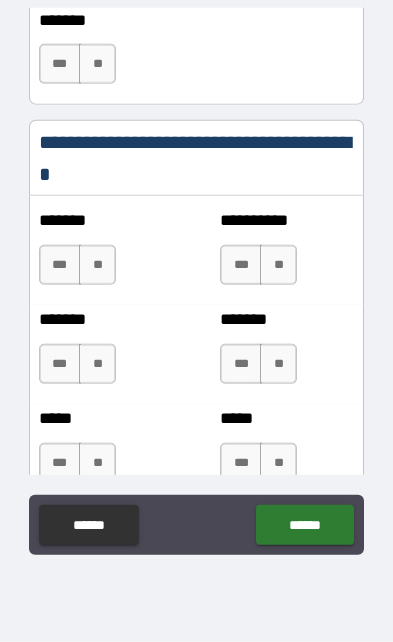 click on "**" at bounding box center (97, 265) 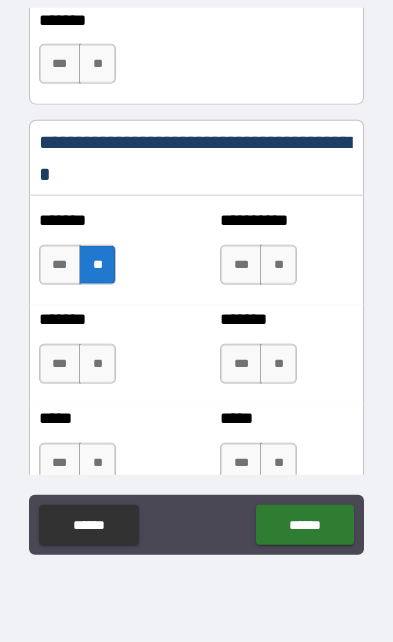 click on "**" at bounding box center (278, 265) 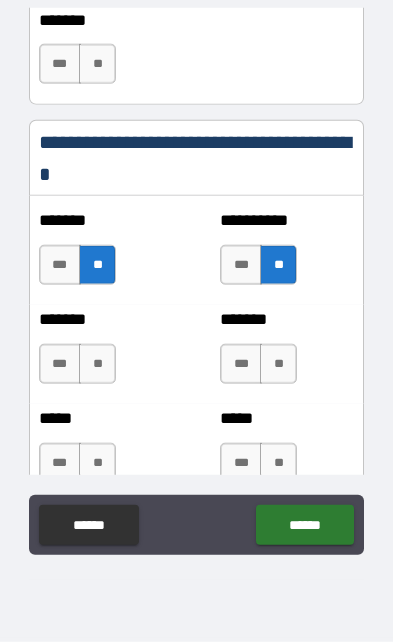 click on "**" at bounding box center (97, 364) 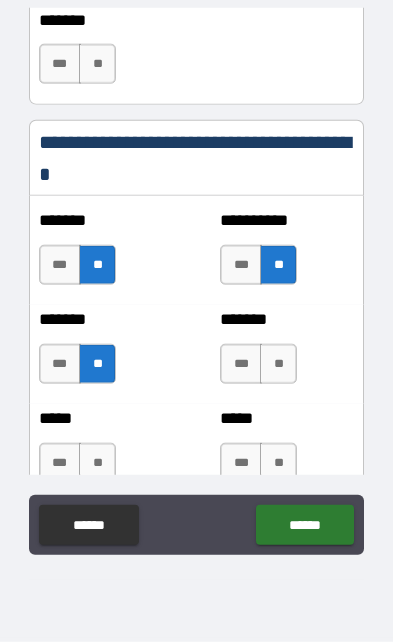 click on "**" at bounding box center (278, 364) 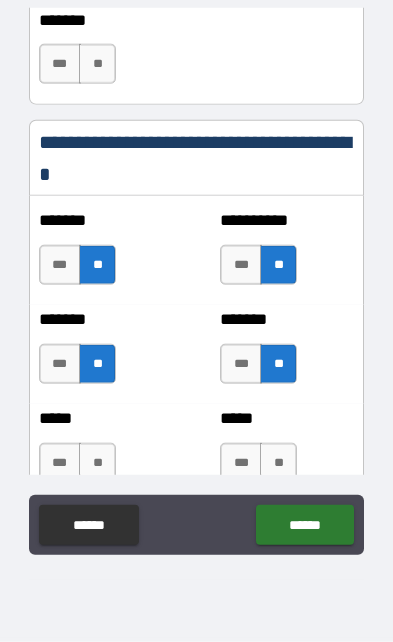 click on "**" at bounding box center (278, 463) 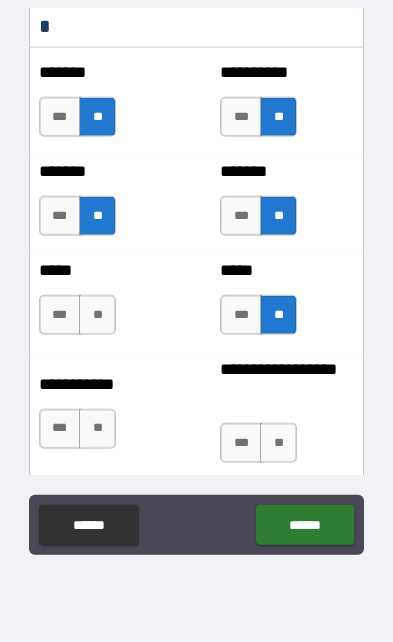 scroll, scrollTop: 2234, scrollLeft: 0, axis: vertical 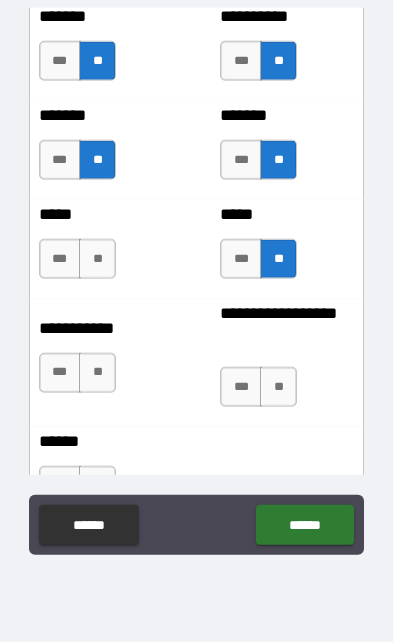 click on "**" at bounding box center [97, 259] 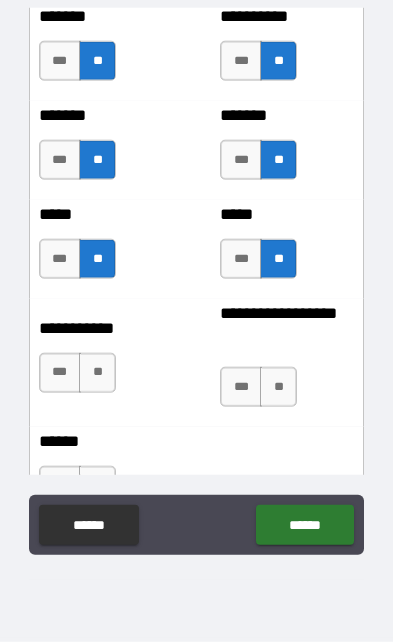 click on "**" at bounding box center [97, 373] 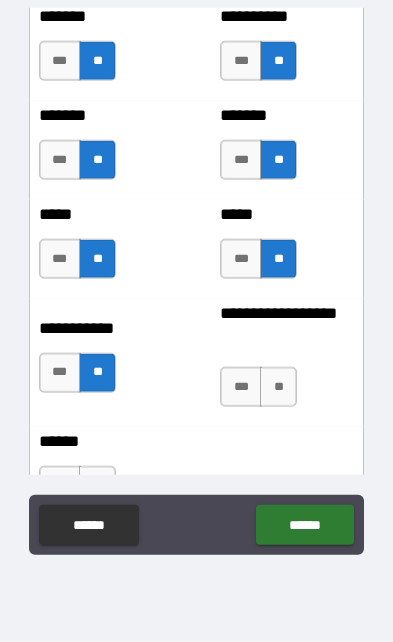click on "**" at bounding box center (278, 387) 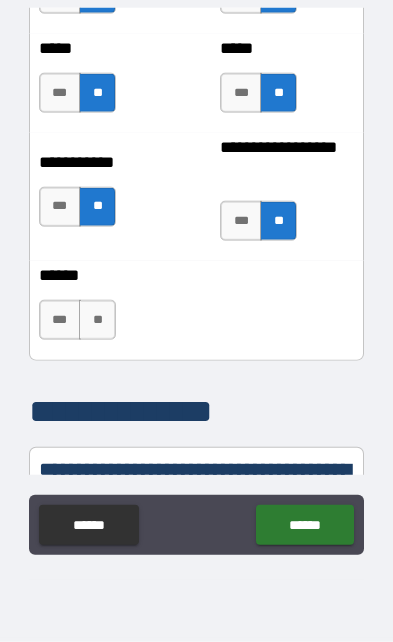 scroll, scrollTop: 2414, scrollLeft: 0, axis: vertical 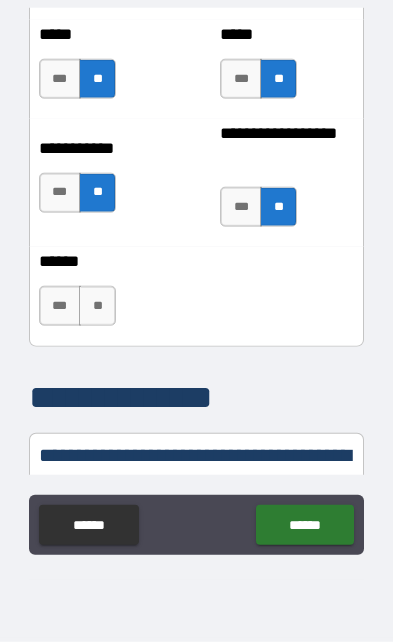 click on "**" at bounding box center [97, 306] 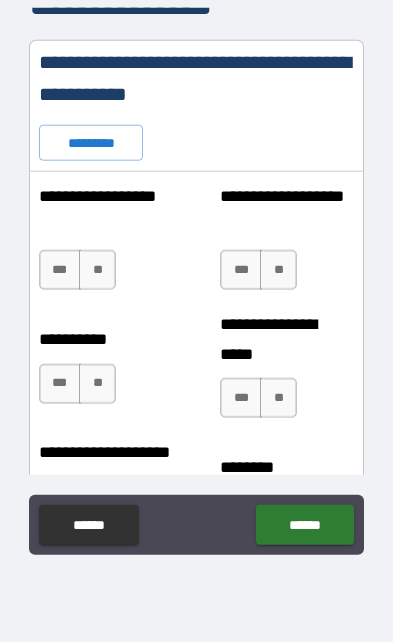 scroll, scrollTop: 2815, scrollLeft: 0, axis: vertical 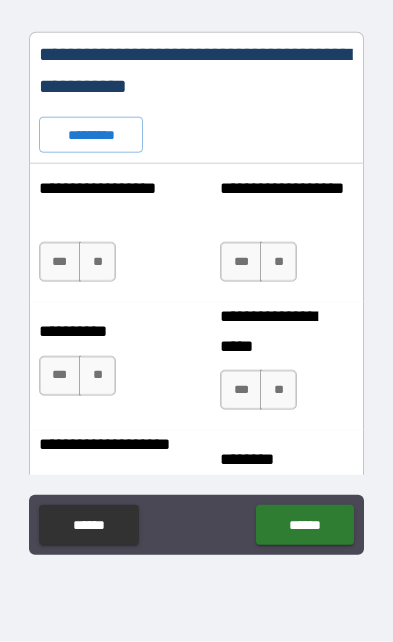 click on "**" at bounding box center [97, 262] 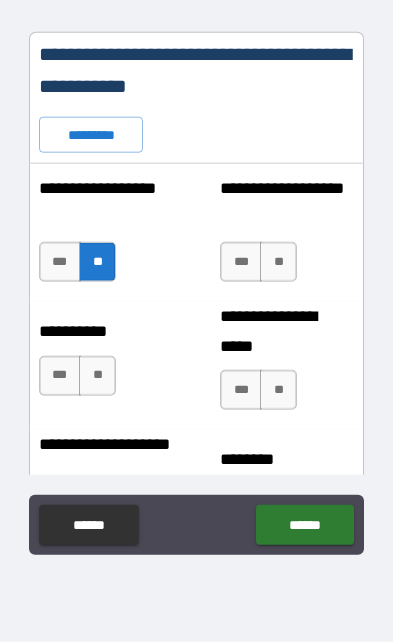 click on "**" at bounding box center [278, 262] 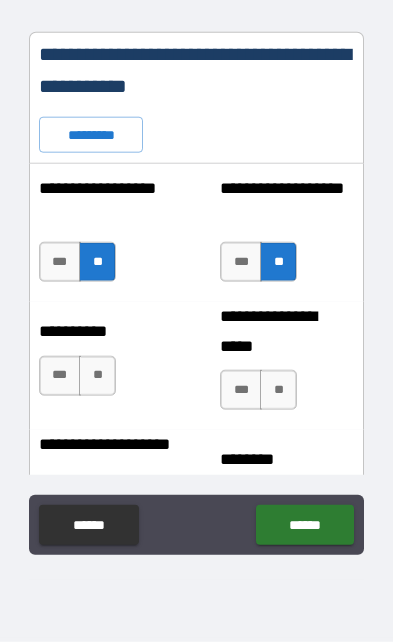 click on "**" at bounding box center [278, 390] 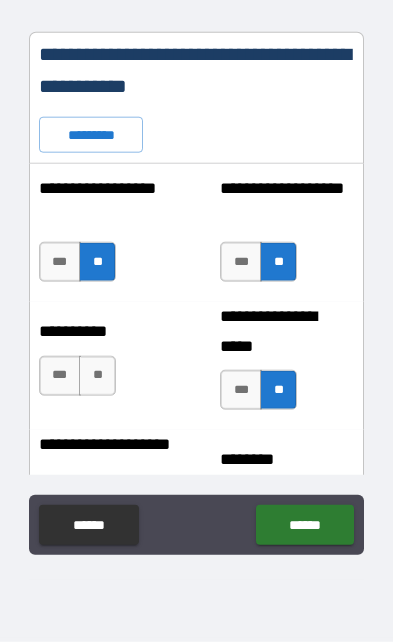 click on "**" at bounding box center (97, 376) 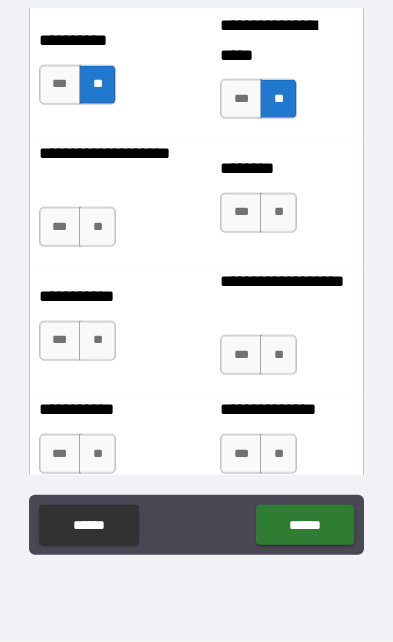 scroll, scrollTop: 3136, scrollLeft: 0, axis: vertical 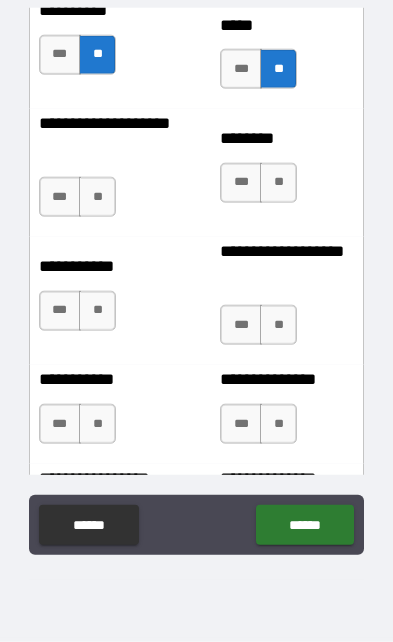 click on "**" at bounding box center [97, 197] 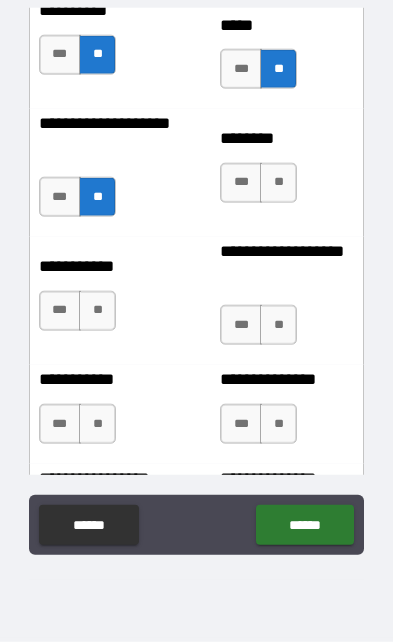 click on "**" at bounding box center (278, 183) 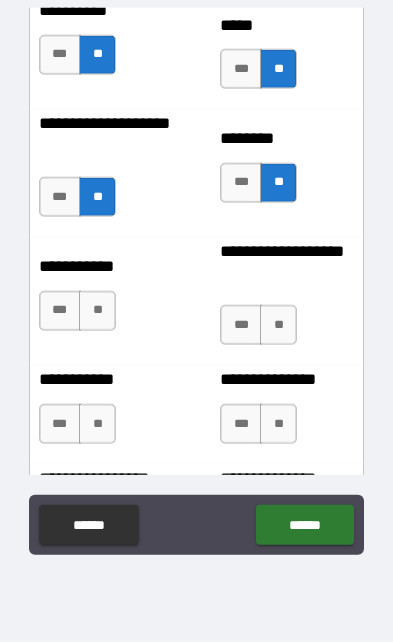 click on "**" at bounding box center [97, 311] 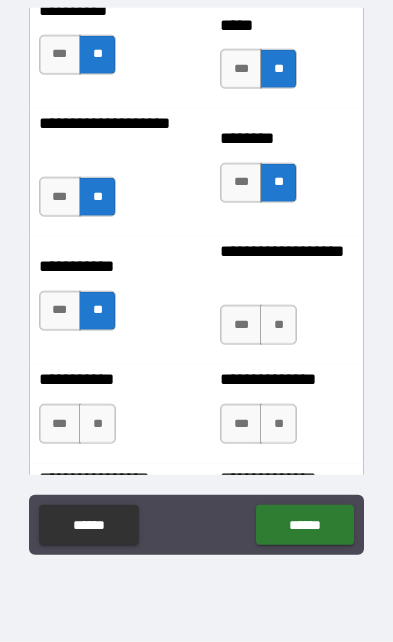 click on "**" at bounding box center (278, 325) 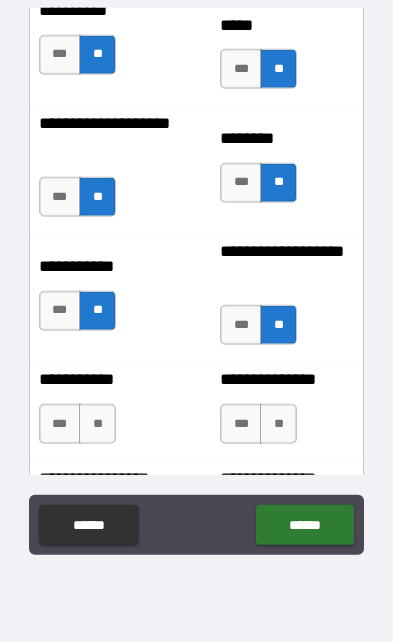 click on "**" at bounding box center (278, 424) 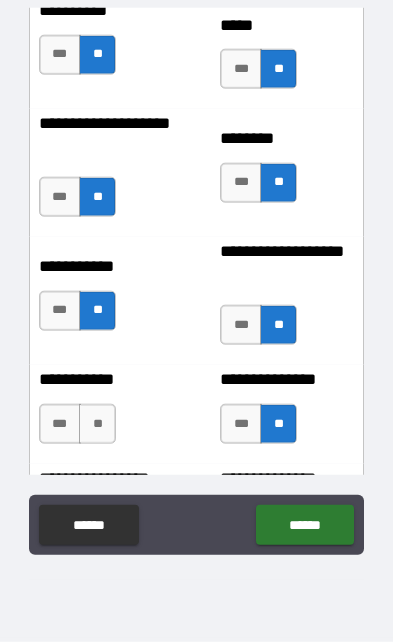 click on "**" at bounding box center (97, 424) 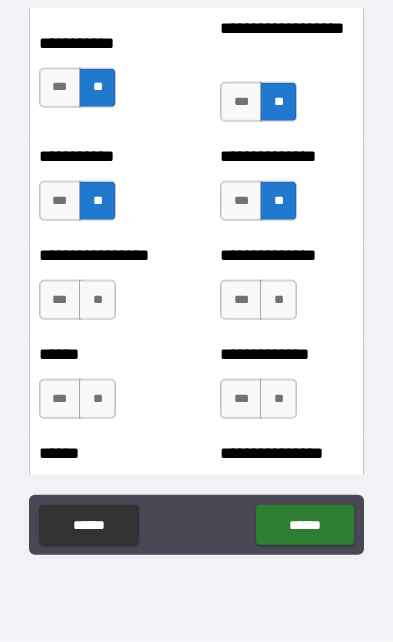 scroll, scrollTop: 3361, scrollLeft: 0, axis: vertical 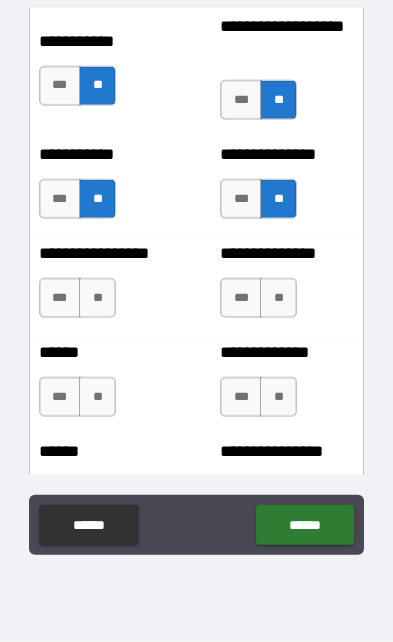 click on "**" at bounding box center (278, 298) 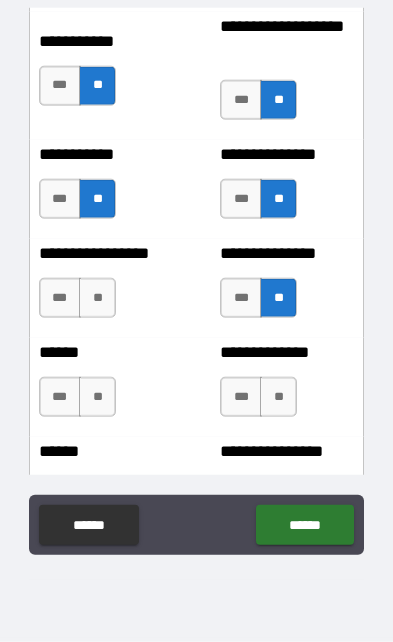 click on "**" at bounding box center (97, 298) 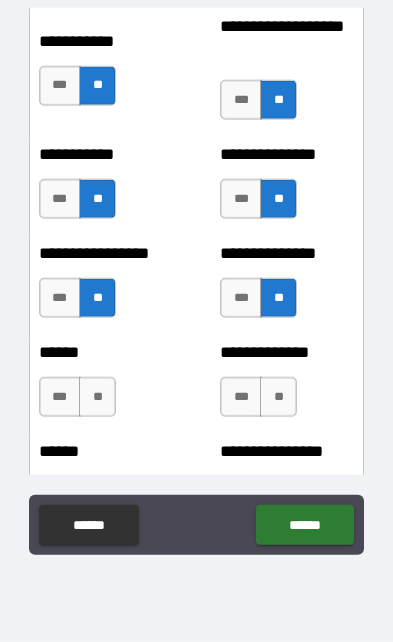 click on "**" at bounding box center [278, 397] 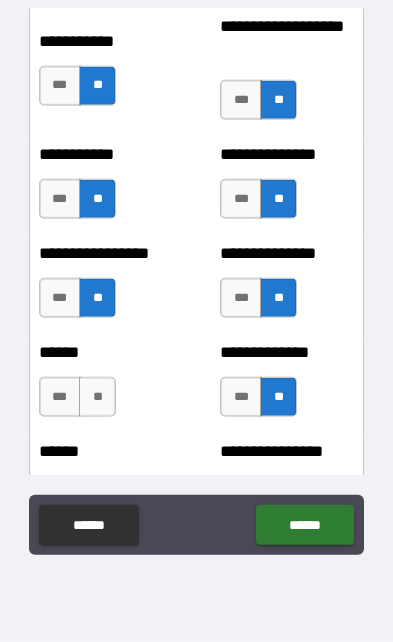 click on "**" at bounding box center (97, 397) 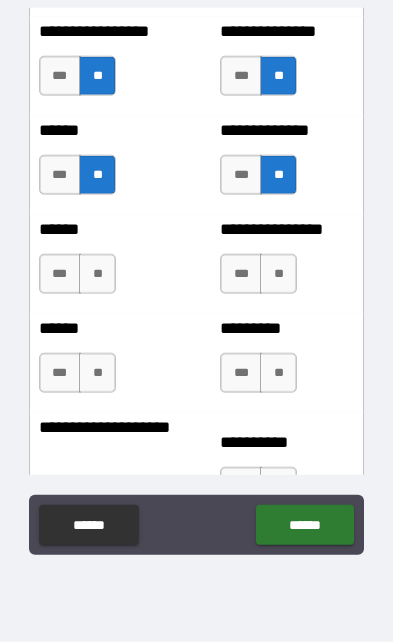 scroll, scrollTop: 3623, scrollLeft: 0, axis: vertical 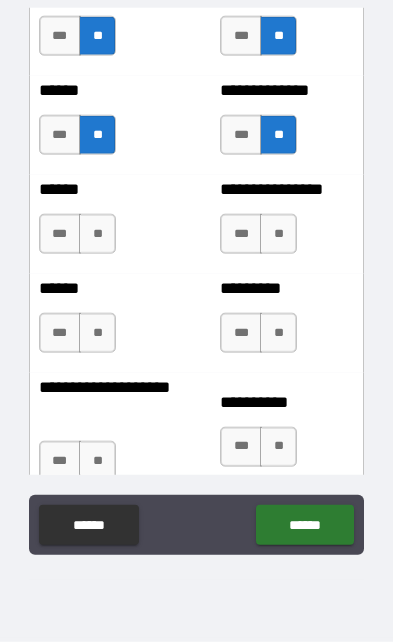 click on "**" at bounding box center [97, 234] 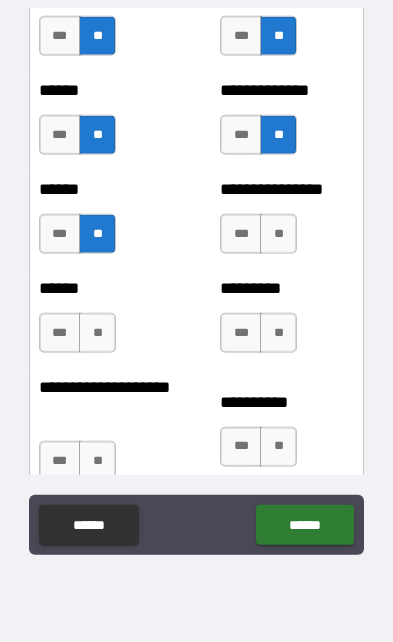 click on "**" at bounding box center [278, 234] 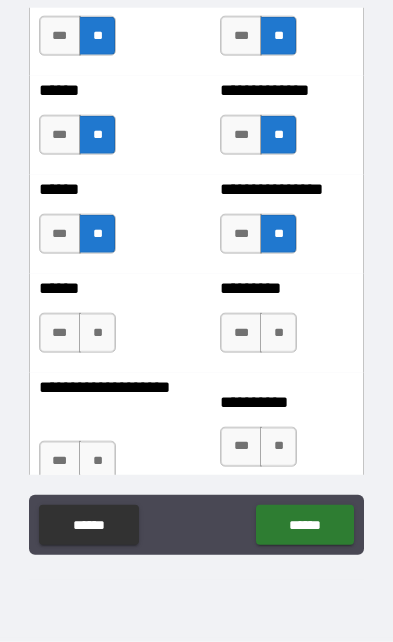 click on "**" at bounding box center (278, 333) 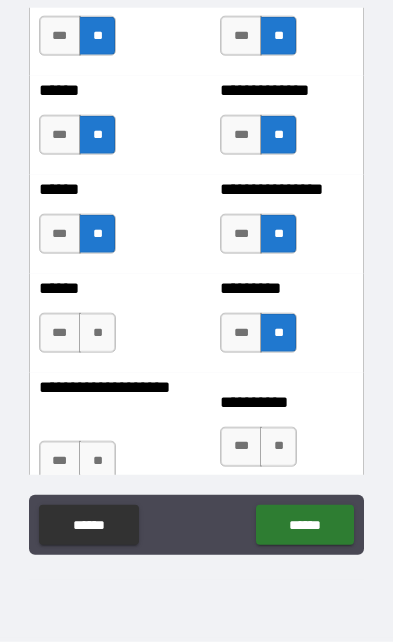click on "**" at bounding box center [97, 333] 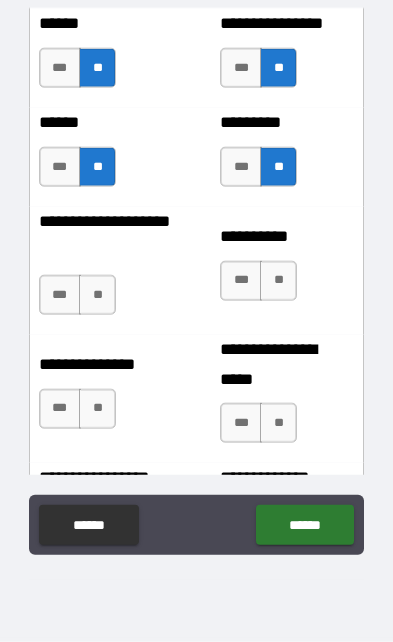 scroll, scrollTop: 3824, scrollLeft: 0, axis: vertical 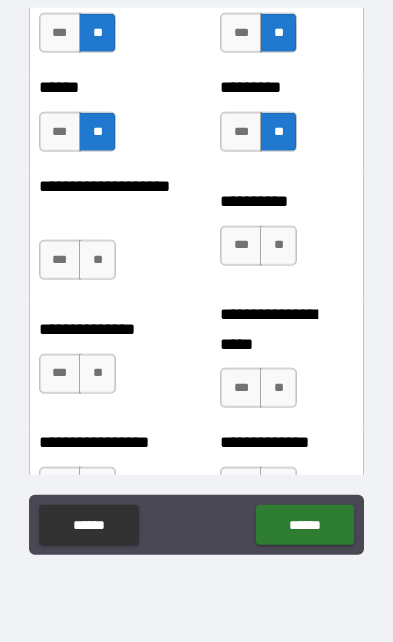 click on "**" at bounding box center [278, 246] 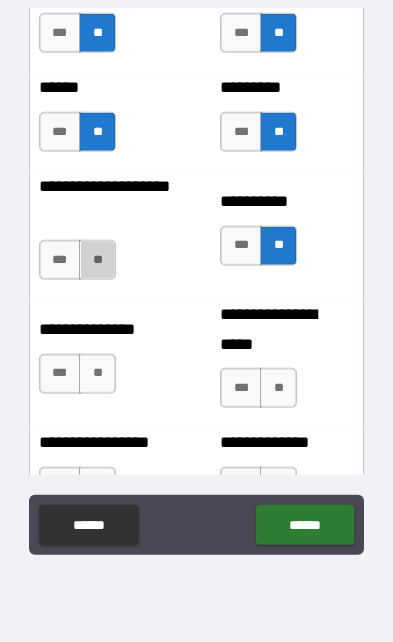 click on "**" at bounding box center [97, 260] 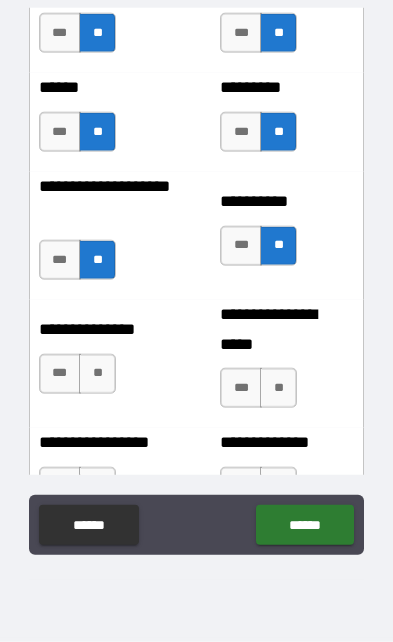 click on "**" at bounding box center [97, 374] 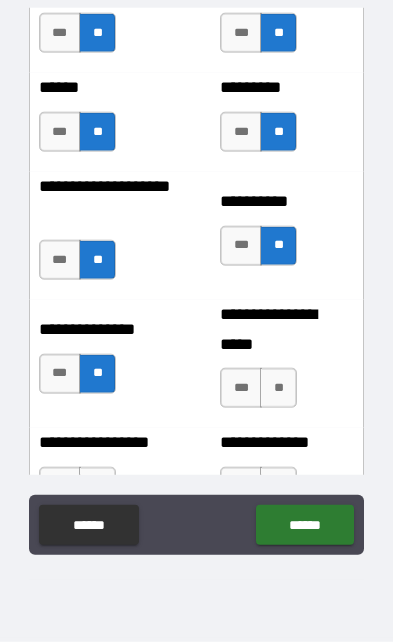 click on "**" at bounding box center (278, 388) 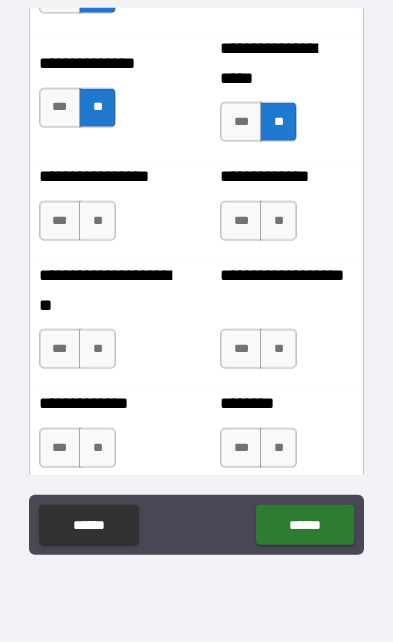 scroll, scrollTop: 4127, scrollLeft: 0, axis: vertical 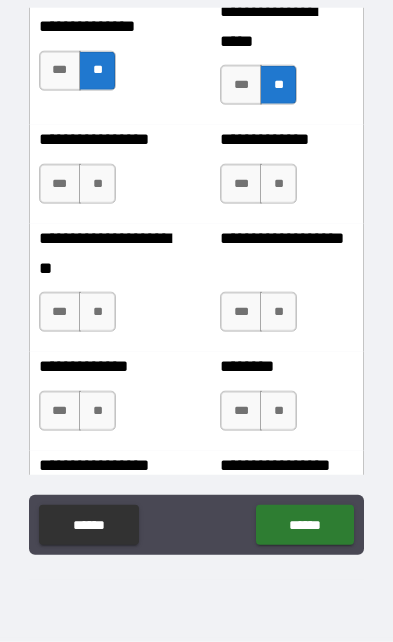 click on "**" at bounding box center [97, 184] 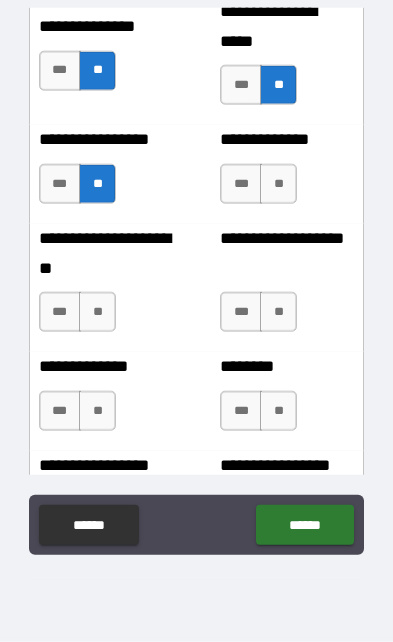 click on "**" at bounding box center [278, 184] 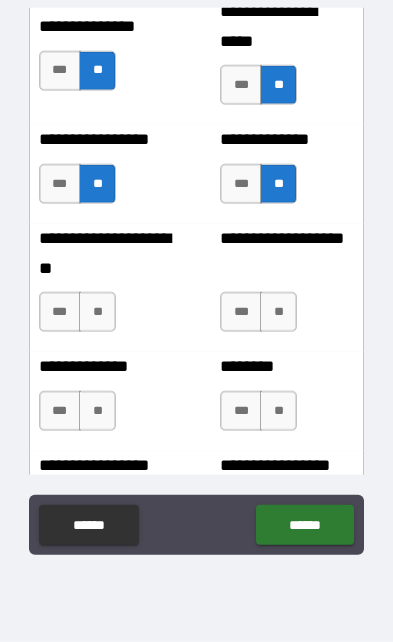 click on "**" at bounding box center (97, 312) 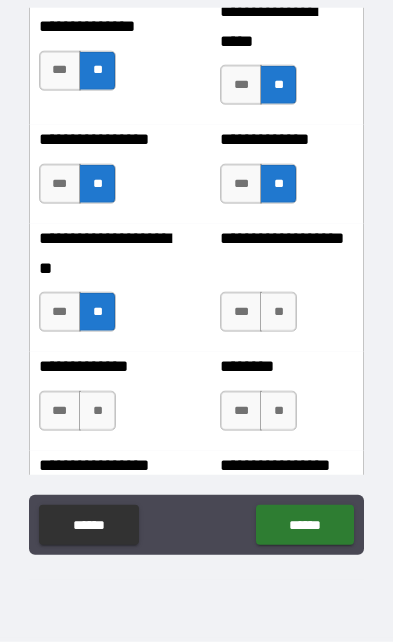 click on "**" at bounding box center [278, 312] 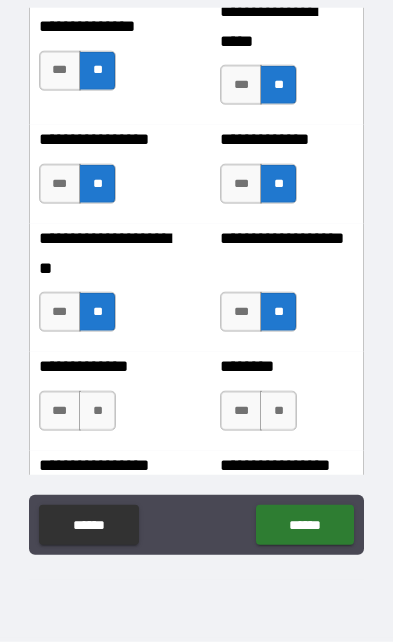 click on "**" at bounding box center (97, 411) 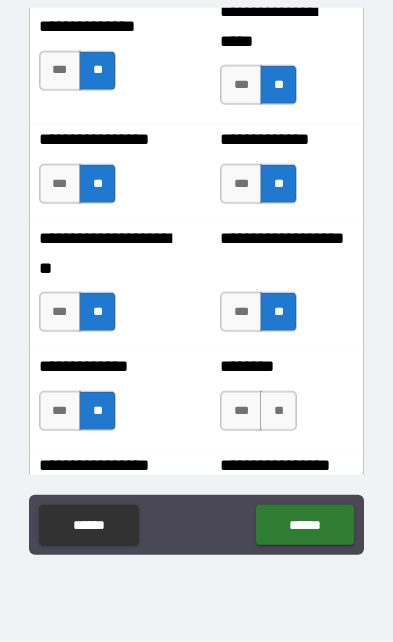 click on "**" at bounding box center [278, 411] 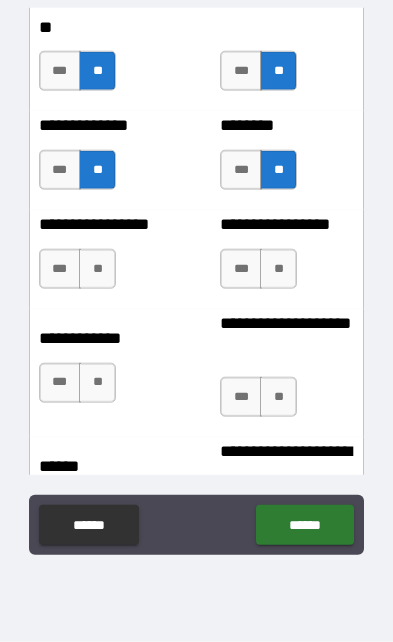 scroll, scrollTop: 4440, scrollLeft: 0, axis: vertical 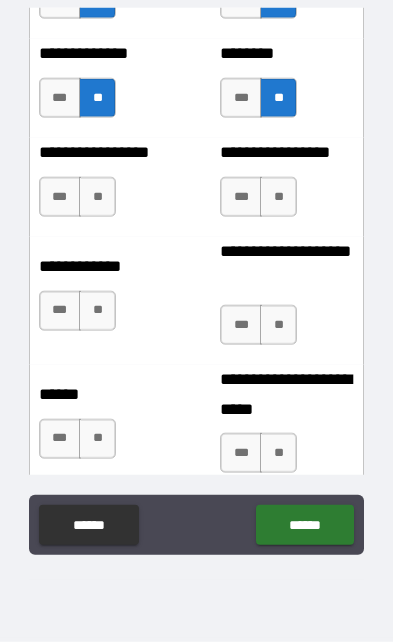 click on "**" at bounding box center [97, 197] 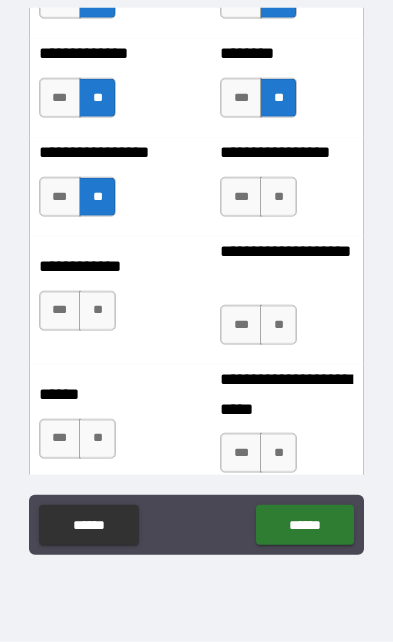 click on "**" at bounding box center (278, 197) 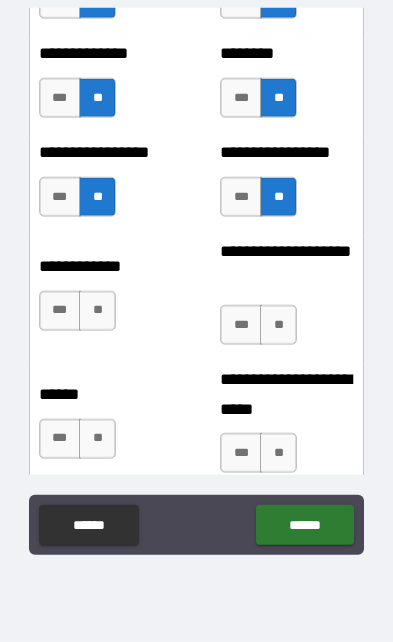 click on "**" at bounding box center (278, 325) 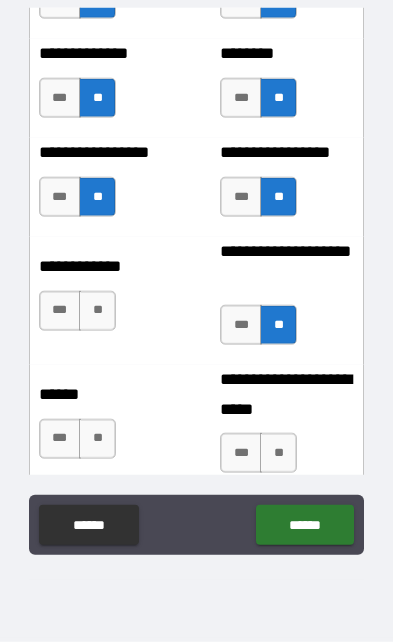click on "**" at bounding box center (97, 311) 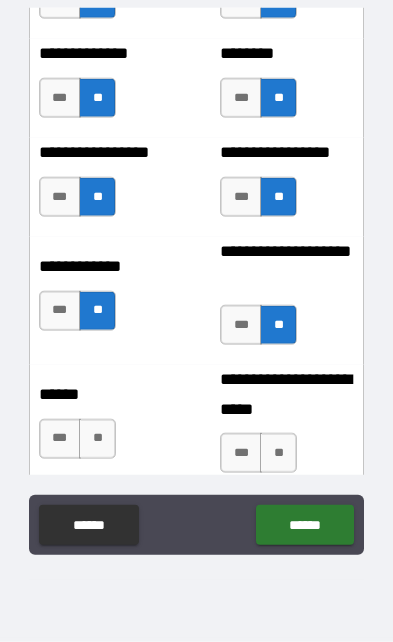 click on "**" at bounding box center [278, 453] 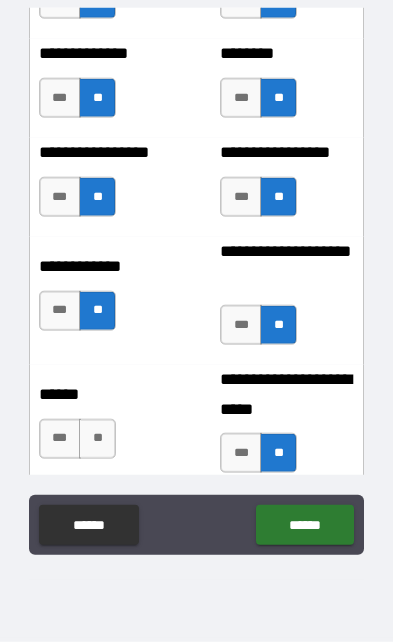 click on "**" at bounding box center [97, 439] 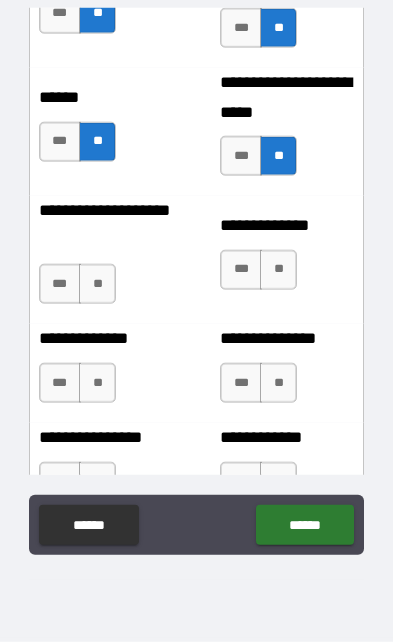 scroll, scrollTop: 4763, scrollLeft: 0, axis: vertical 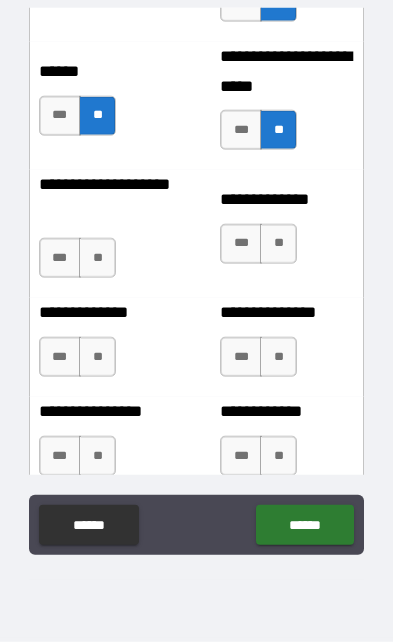 click on "**" at bounding box center (278, 244) 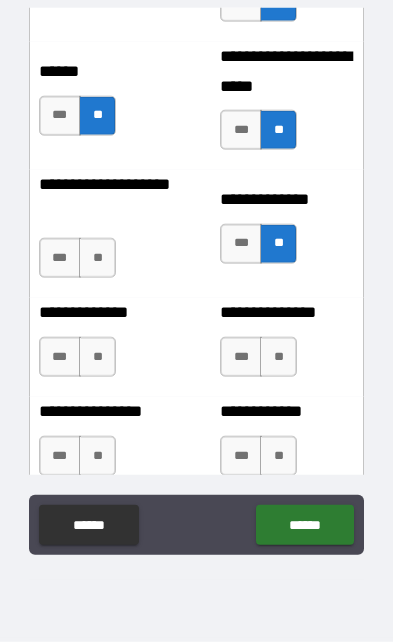 click on "**" at bounding box center (97, 258) 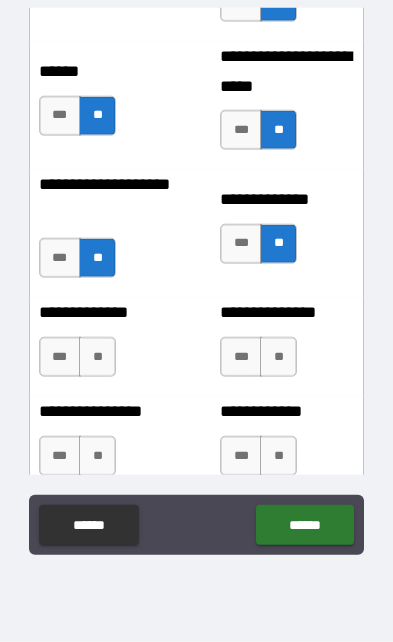 click on "**" at bounding box center (278, 357) 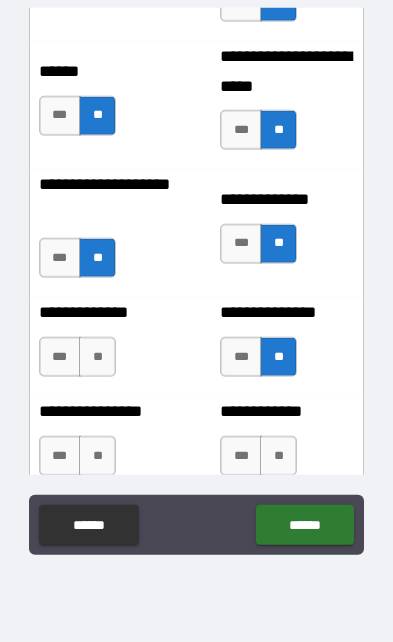 click on "**" at bounding box center [97, 357] 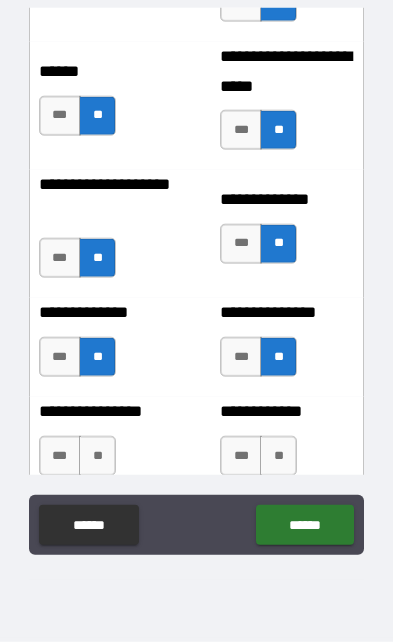 click on "**" at bounding box center [278, 456] 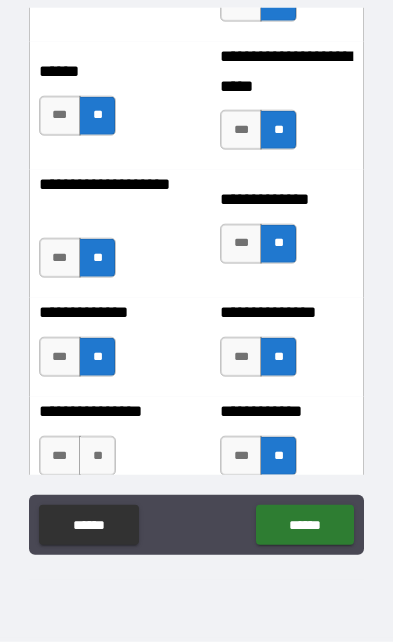 click on "**" at bounding box center (97, 456) 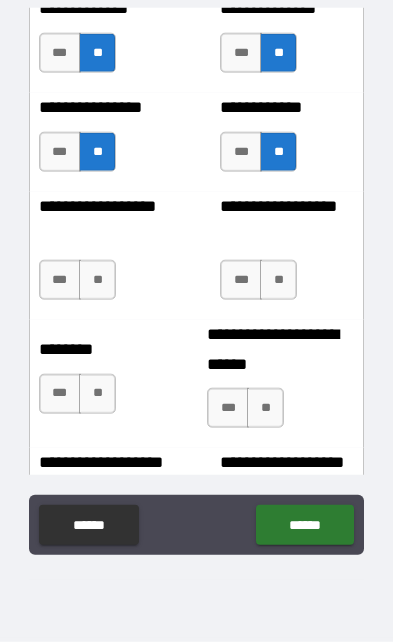 scroll, scrollTop: 5086, scrollLeft: 0, axis: vertical 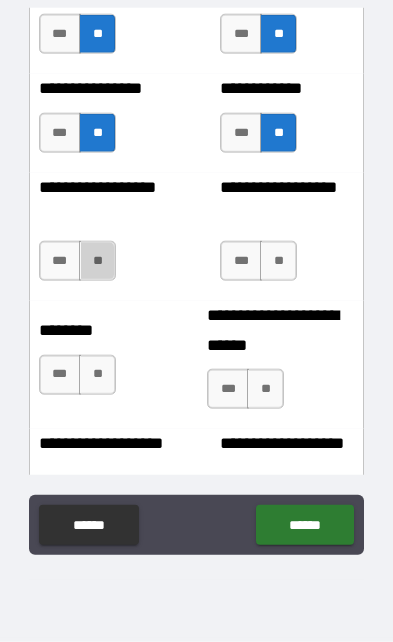 click on "**" at bounding box center (97, 261) 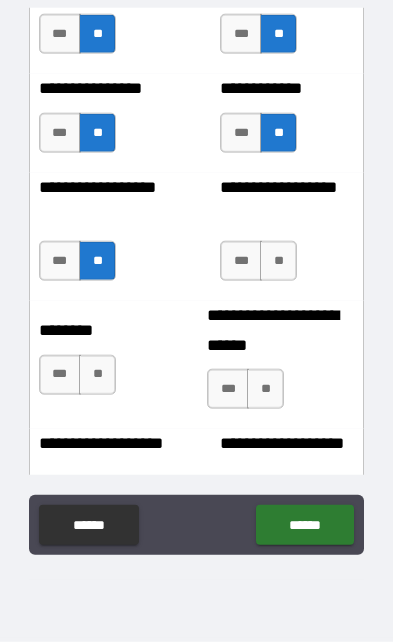 click on "**" at bounding box center [278, 261] 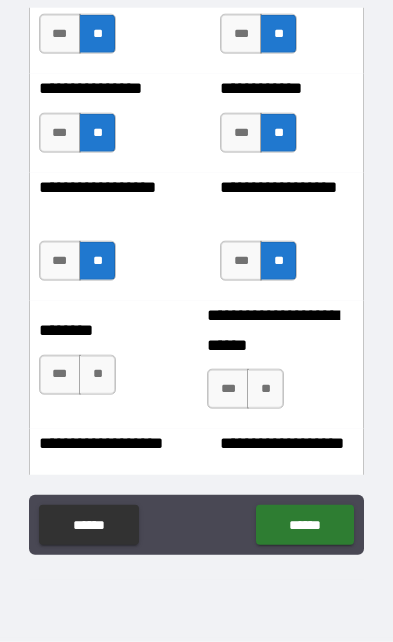 click on "**" at bounding box center (97, 375) 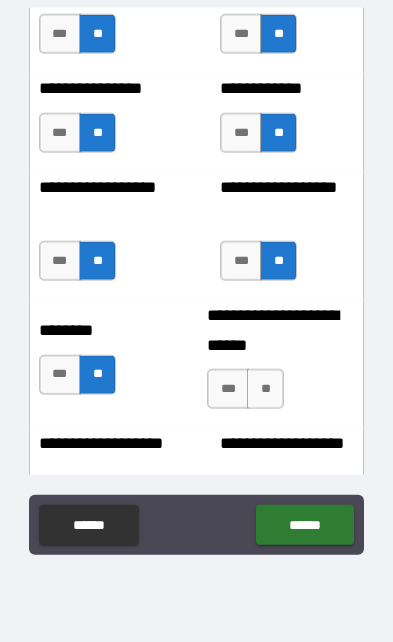 click on "**" at bounding box center (265, 389) 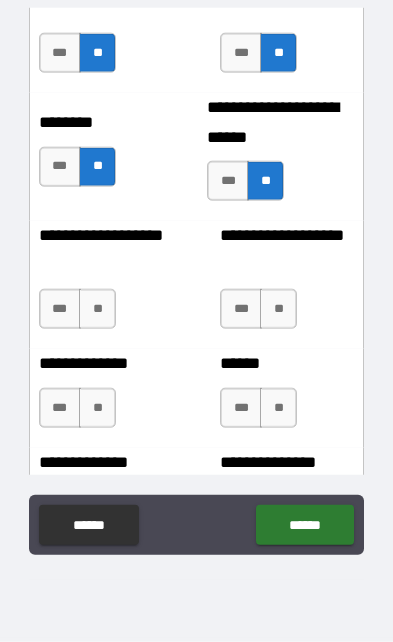scroll, scrollTop: 5298, scrollLeft: 0, axis: vertical 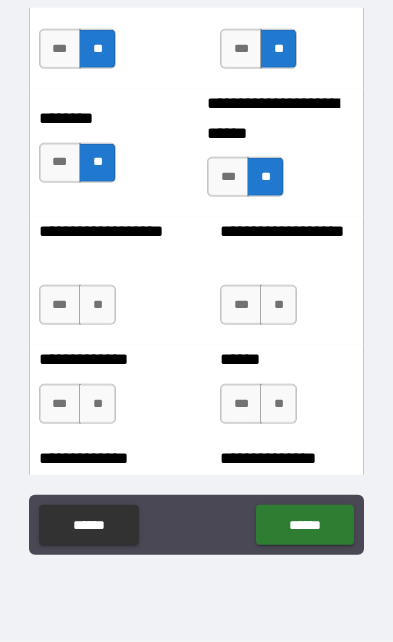click on "**" at bounding box center (97, 305) 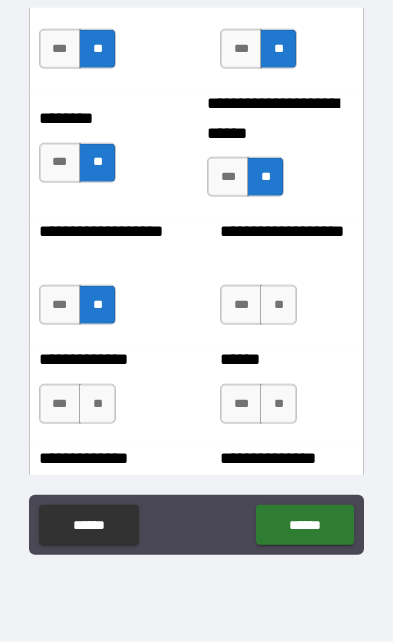 click on "**" at bounding box center [278, 305] 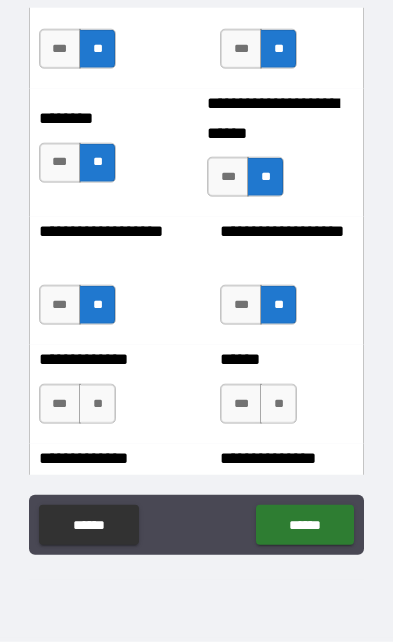 click on "**" at bounding box center (278, 404) 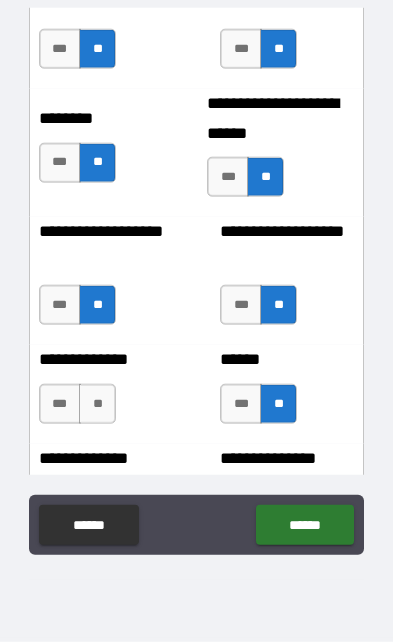 click on "**" at bounding box center (97, 404) 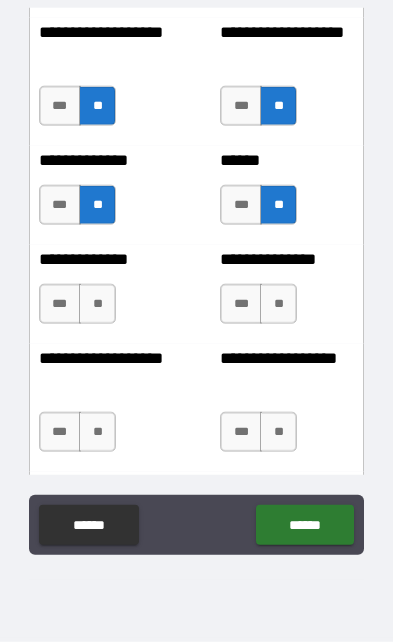 scroll, scrollTop: 5557, scrollLeft: 0, axis: vertical 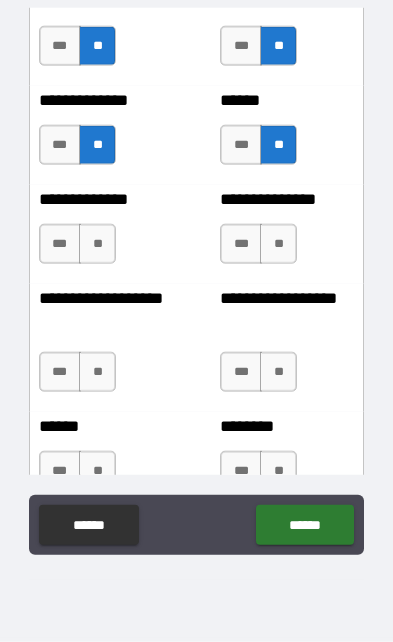 click on "**" at bounding box center [278, 244] 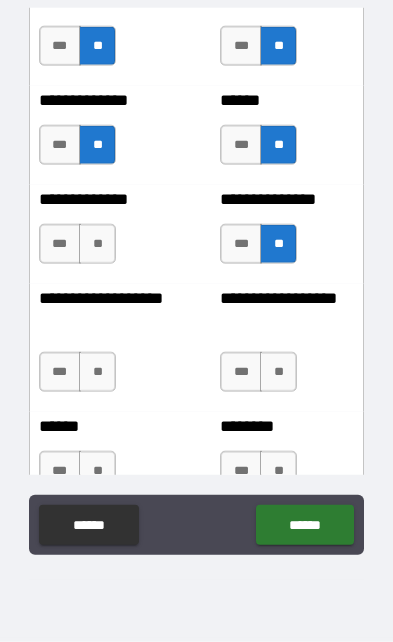 click on "**" at bounding box center [97, 244] 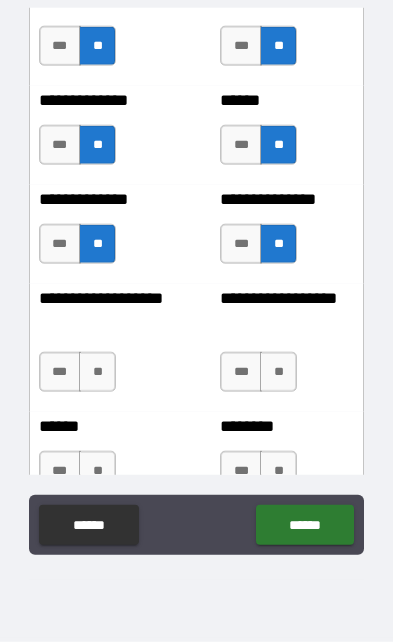 click on "**********" at bounding box center [196, 234] 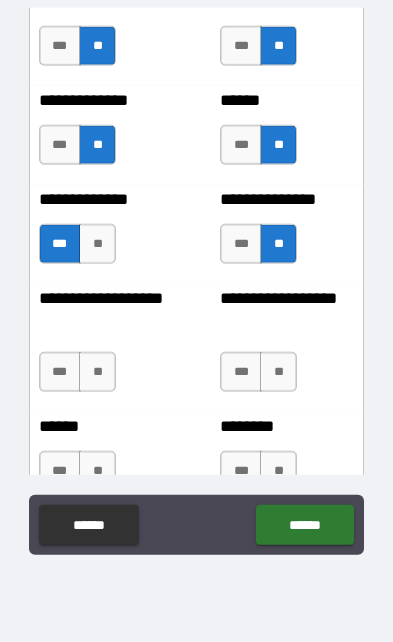 click on "**" at bounding box center [97, 372] 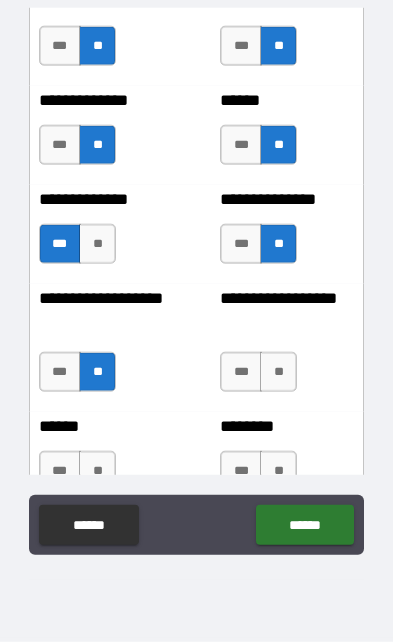 click on "**" at bounding box center (278, 372) 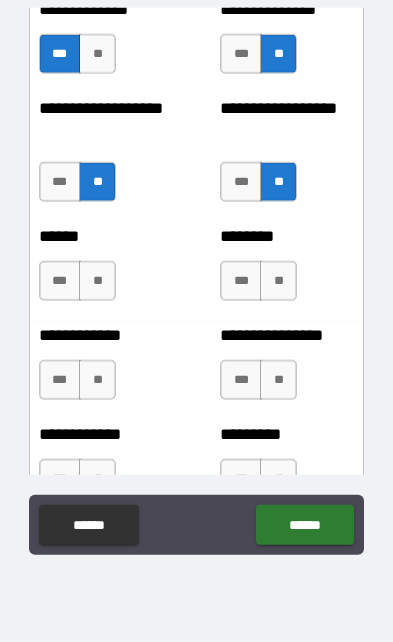 scroll, scrollTop: 5760, scrollLeft: 0, axis: vertical 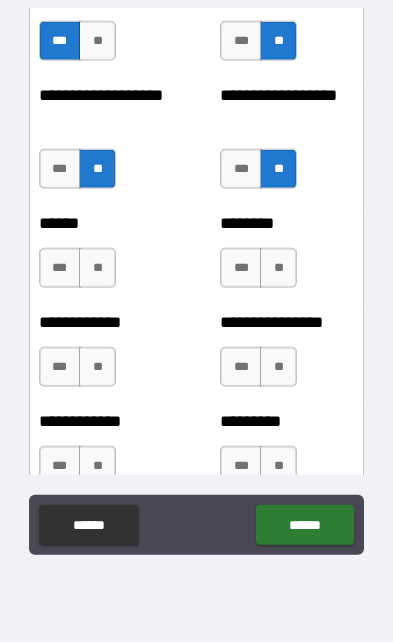 click on "**" at bounding box center [278, 268] 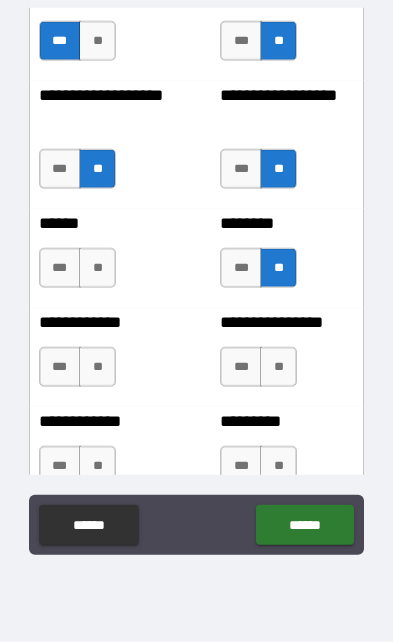 click on "**" at bounding box center [97, 268] 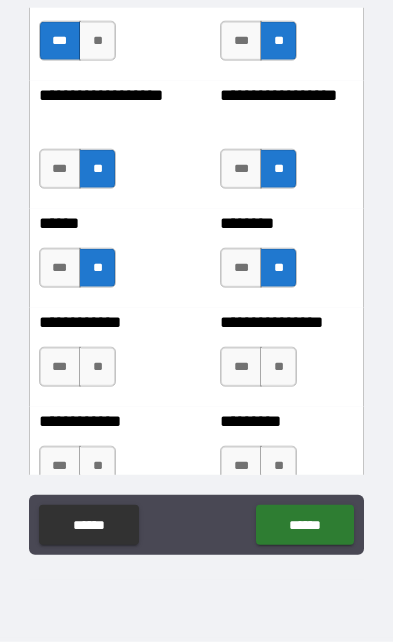 click on "**" at bounding box center (278, 367) 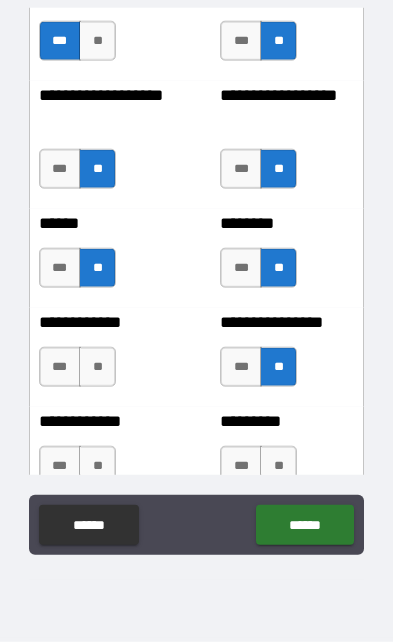 click on "**" at bounding box center [97, 367] 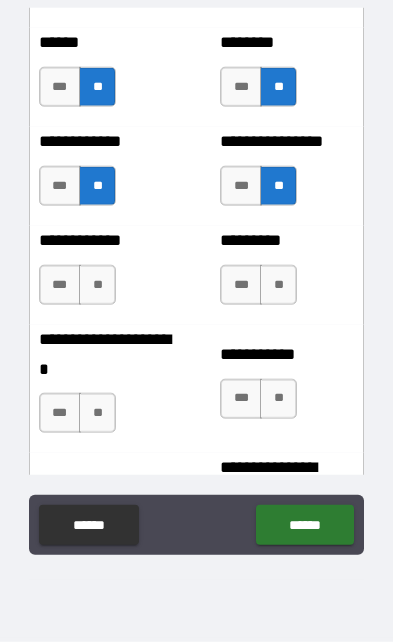 scroll, scrollTop: 5968, scrollLeft: 0, axis: vertical 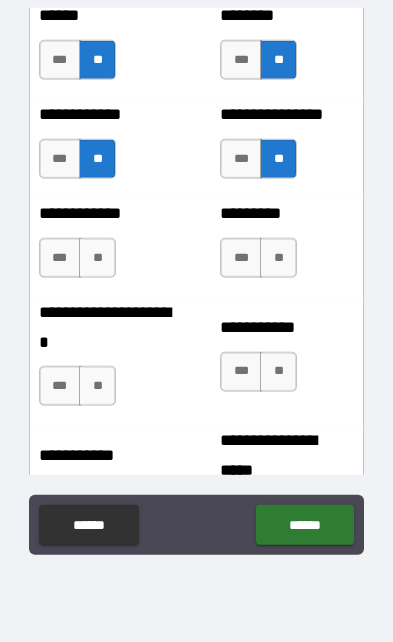 click on "**" at bounding box center (97, 258) 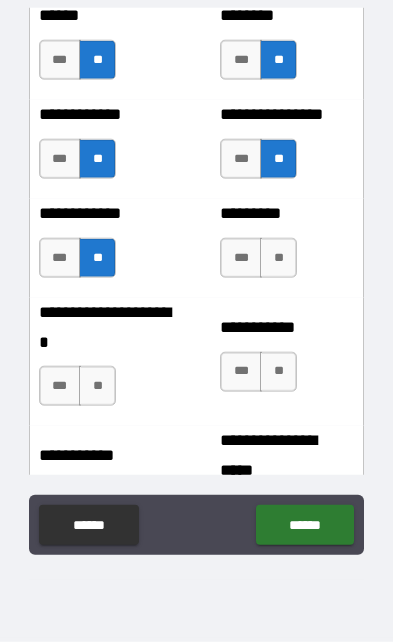 click on "**" at bounding box center (278, 258) 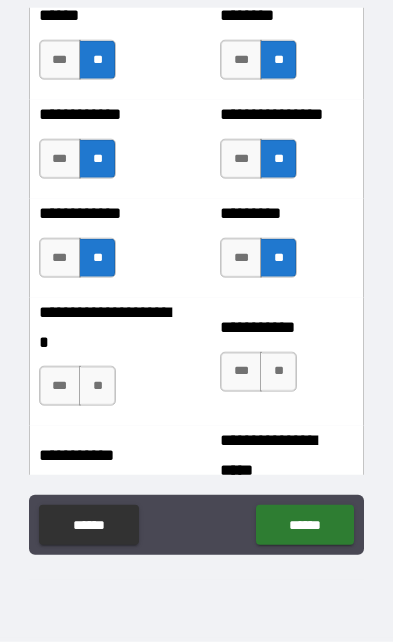 click on "**" at bounding box center (278, 372) 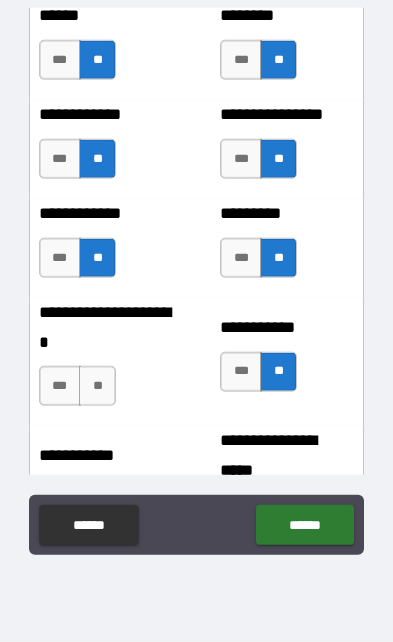 click on "**" at bounding box center (97, 386) 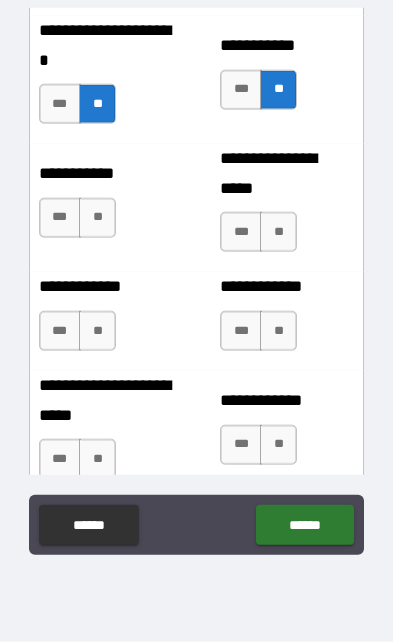 scroll, scrollTop: 6274, scrollLeft: 0, axis: vertical 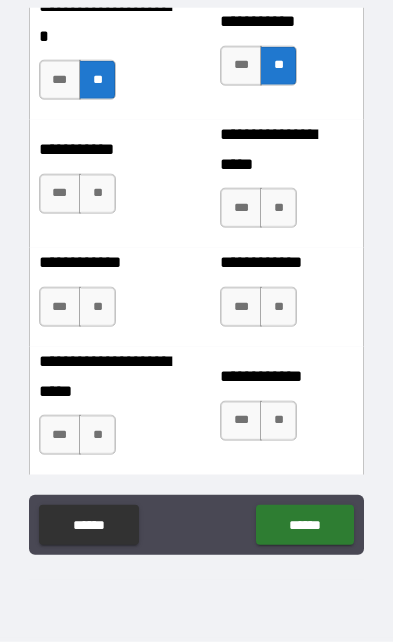 click on "**" at bounding box center (97, 194) 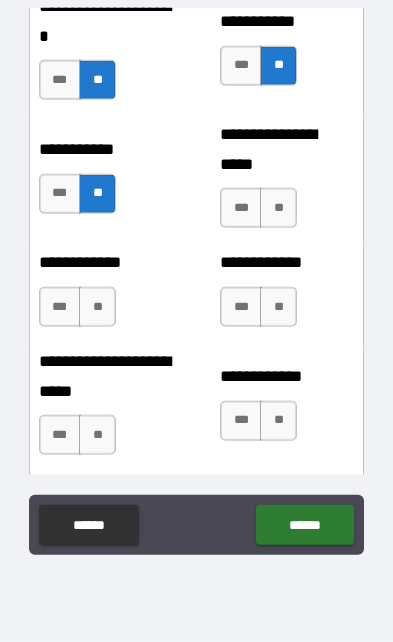 click on "**" at bounding box center (278, 208) 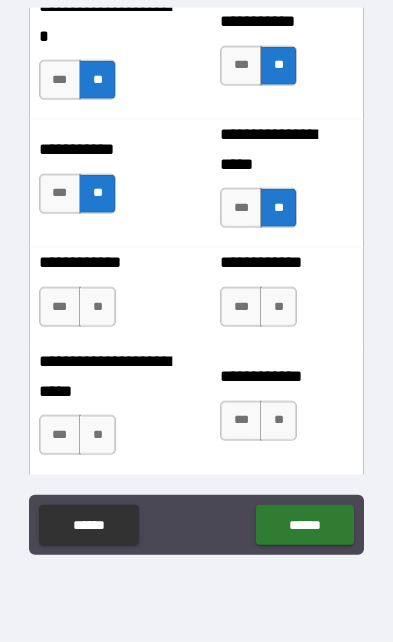 click on "**" at bounding box center [278, 307] 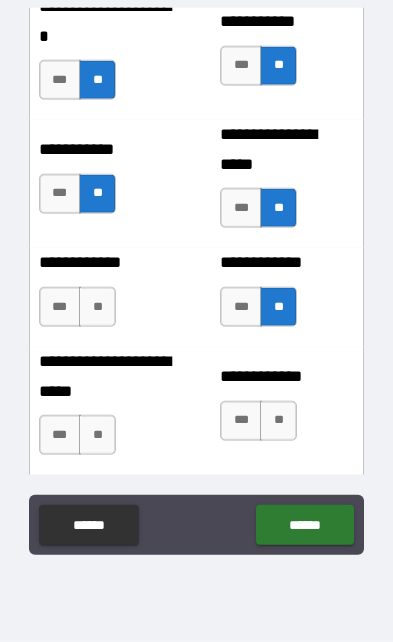 click on "**" at bounding box center (97, 307) 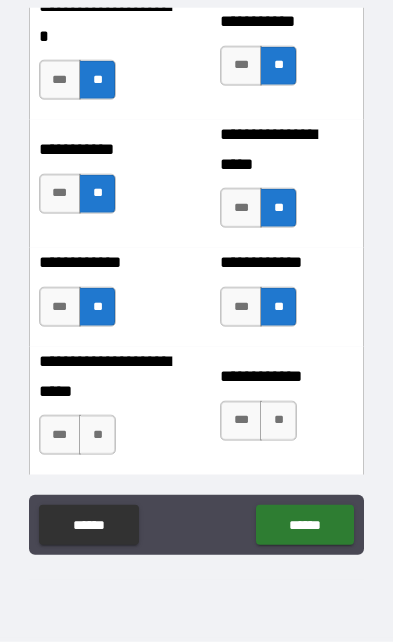 click on "**" at bounding box center (278, 421) 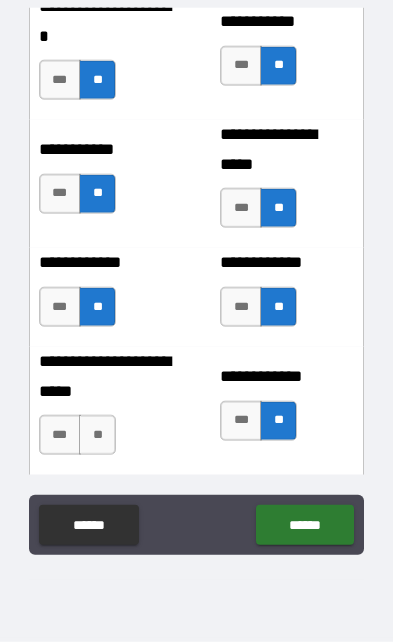 click on "**" at bounding box center [97, 435] 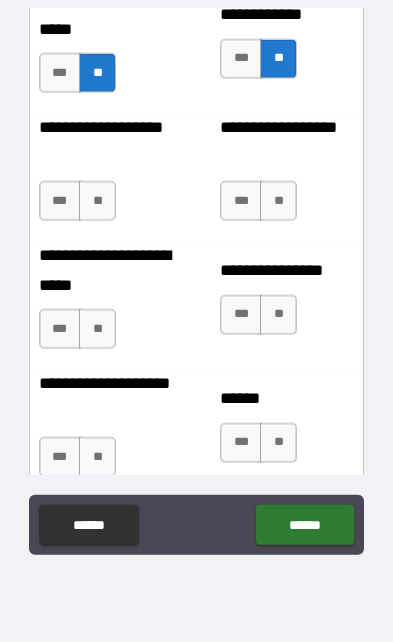 scroll, scrollTop: 6654, scrollLeft: 0, axis: vertical 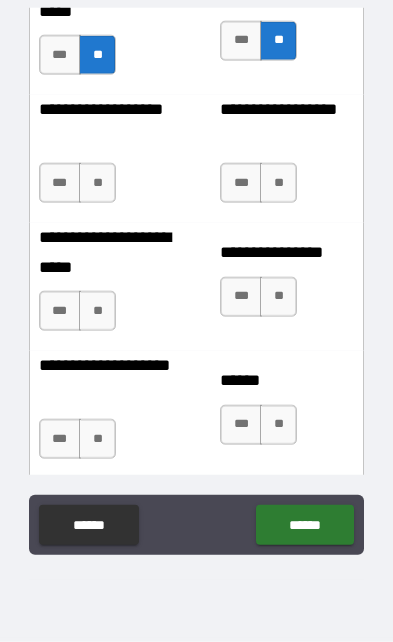 click on "***" at bounding box center [60, 183] 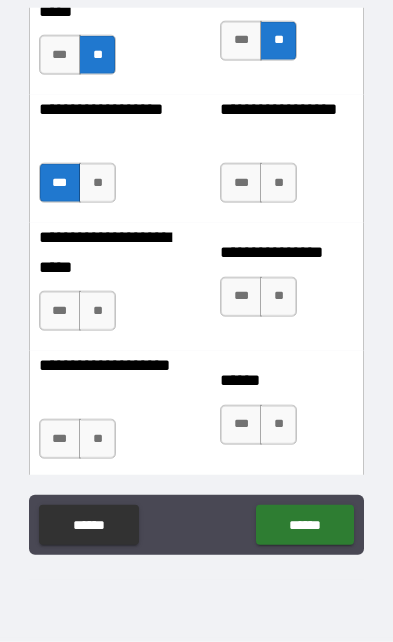 click on "**" at bounding box center [278, 183] 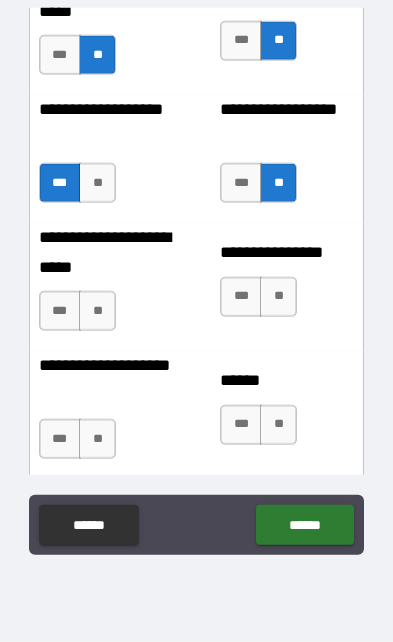 click on "**" at bounding box center [97, 311] 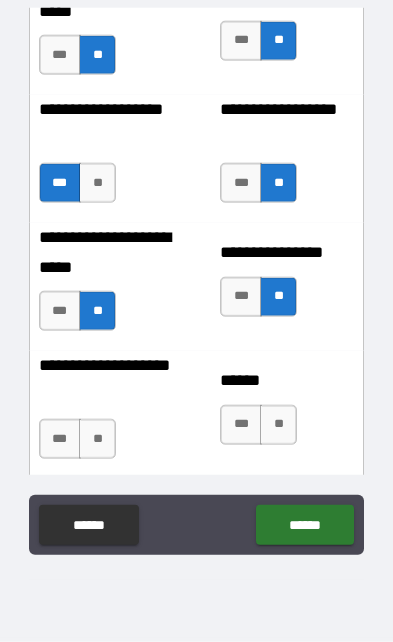 click on "**" at bounding box center (278, 425) 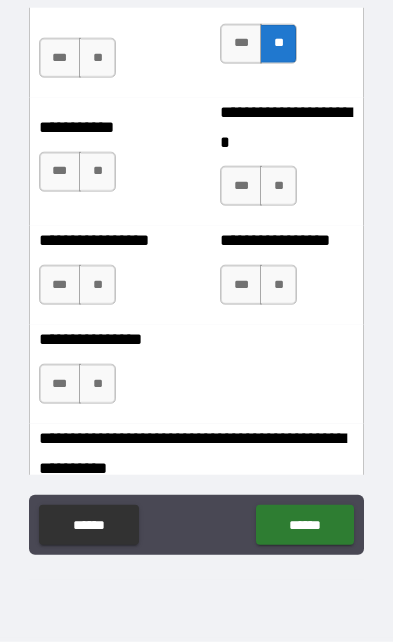 scroll, scrollTop: 7009, scrollLeft: 0, axis: vertical 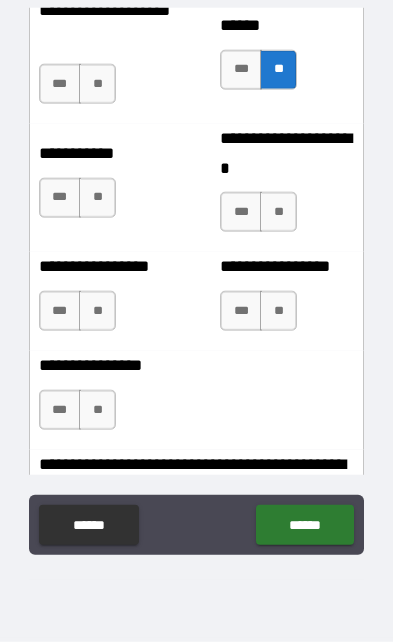 click on "**" at bounding box center (97, 84) 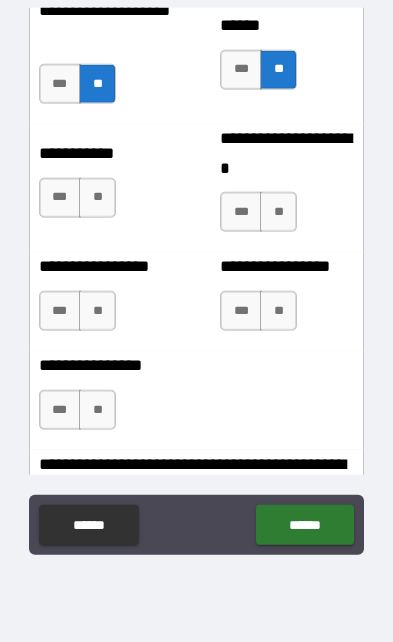 click on "**" at bounding box center [278, 212] 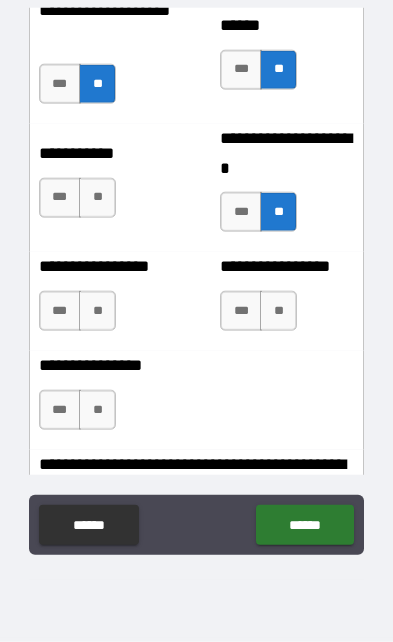 click on "**" at bounding box center (97, 198) 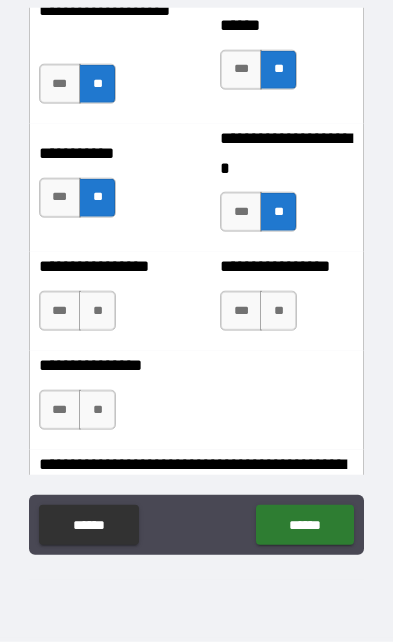 click on "**" at bounding box center [278, 311] 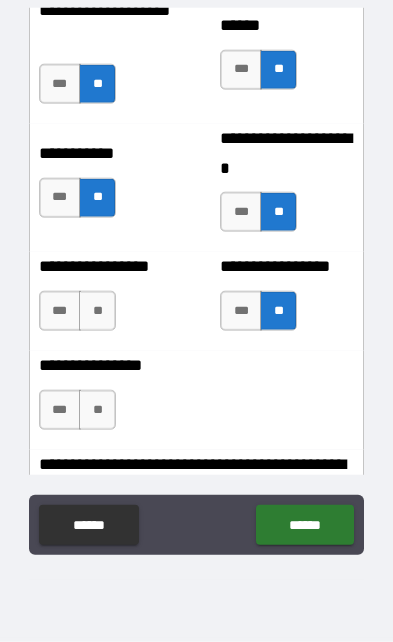 click on "**" at bounding box center (97, 311) 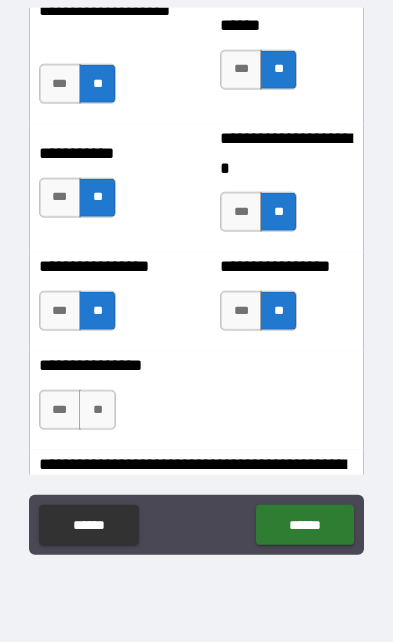click on "**" at bounding box center [97, 410] 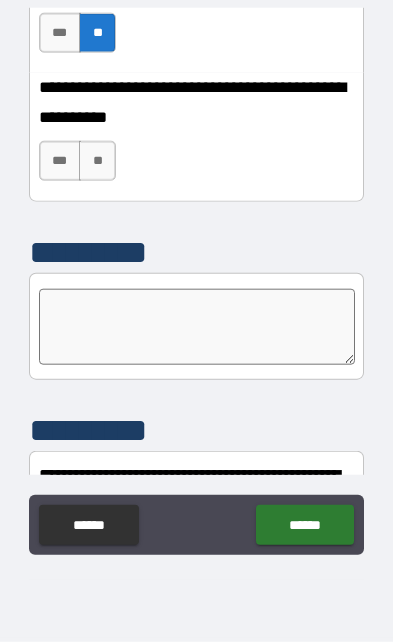 scroll, scrollTop: 7379, scrollLeft: 0, axis: vertical 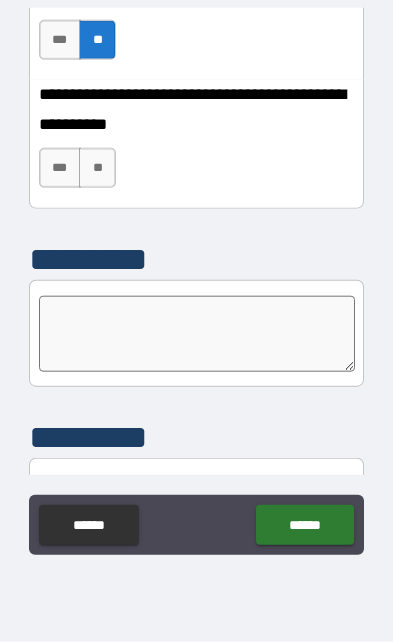 click on "**" at bounding box center [97, 168] 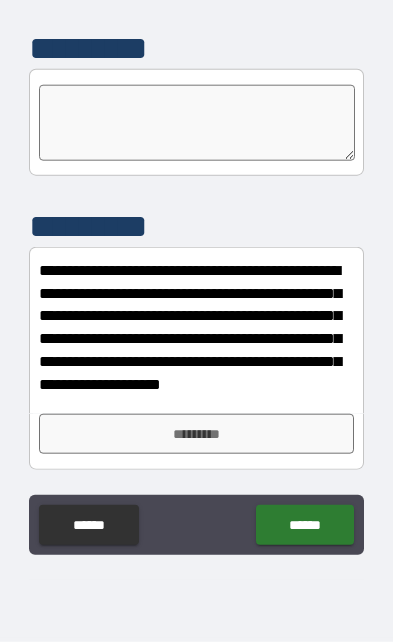scroll, scrollTop: 7590, scrollLeft: 0, axis: vertical 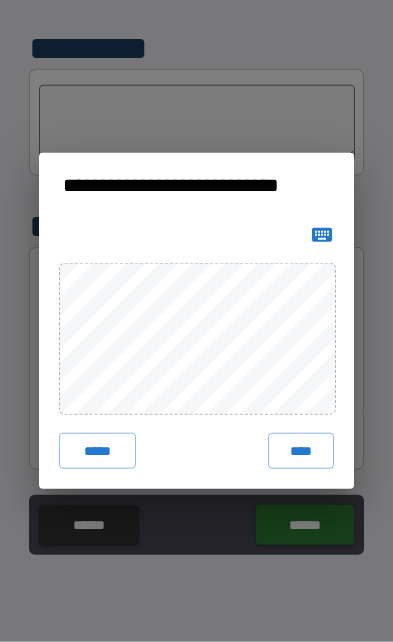 click on "****" at bounding box center [301, 451] 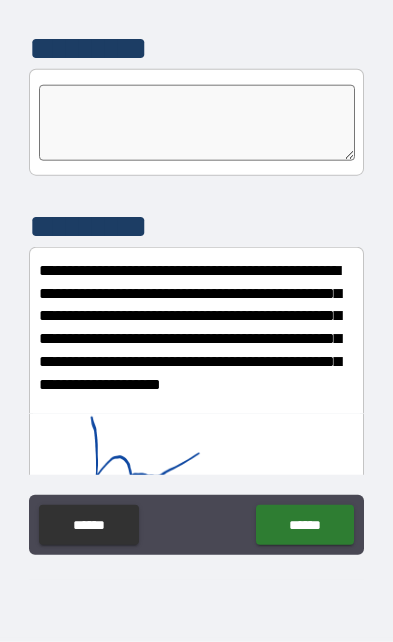 click on "******" at bounding box center (304, 525) 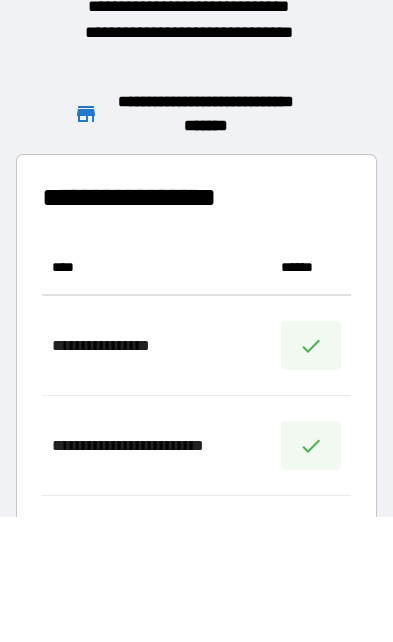 scroll, scrollTop: 1, scrollLeft: 1, axis: both 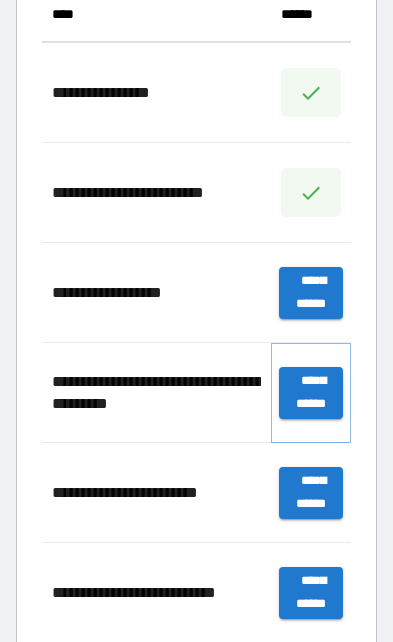 click on "**********" at bounding box center [311, 393] 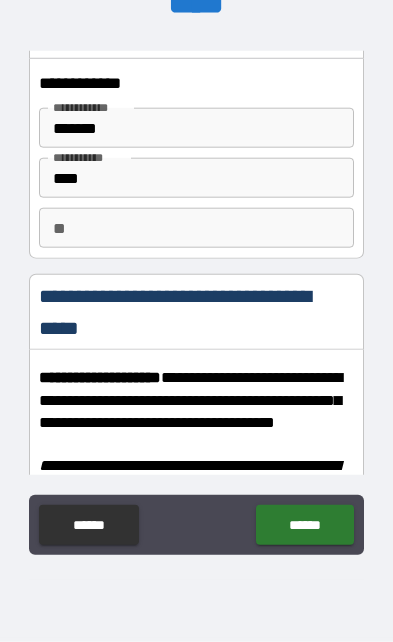 scroll, scrollTop: 51, scrollLeft: 0, axis: vertical 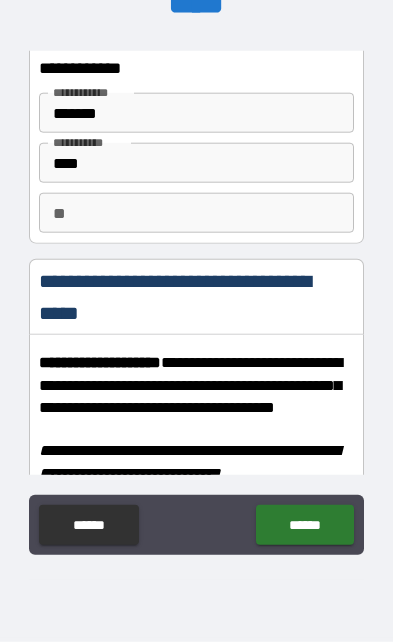 click on "**" at bounding box center (196, 213) 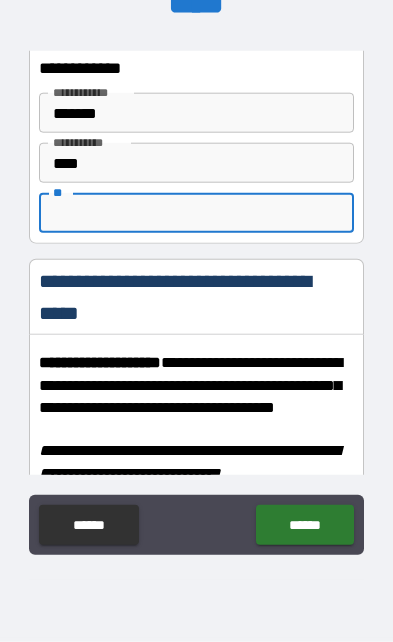 scroll, scrollTop: 125, scrollLeft: 0, axis: vertical 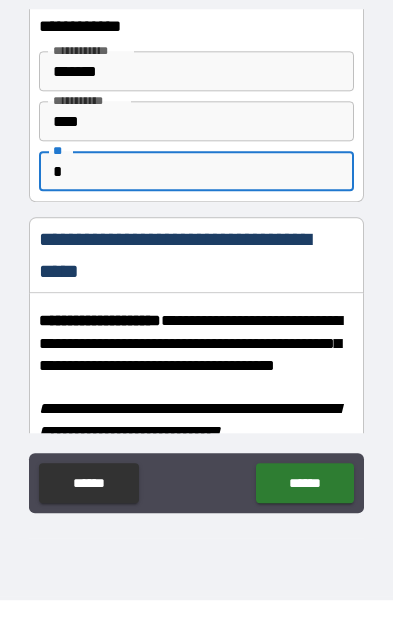 type on "*" 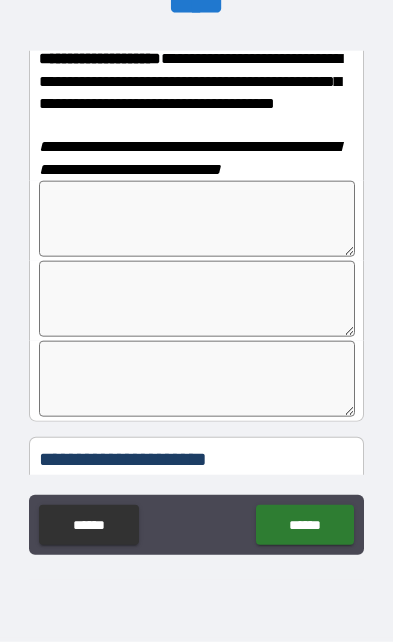 scroll, scrollTop: 354, scrollLeft: 0, axis: vertical 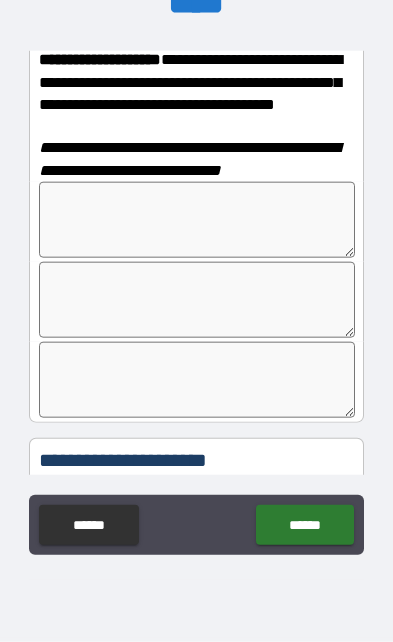click at bounding box center (197, 220) 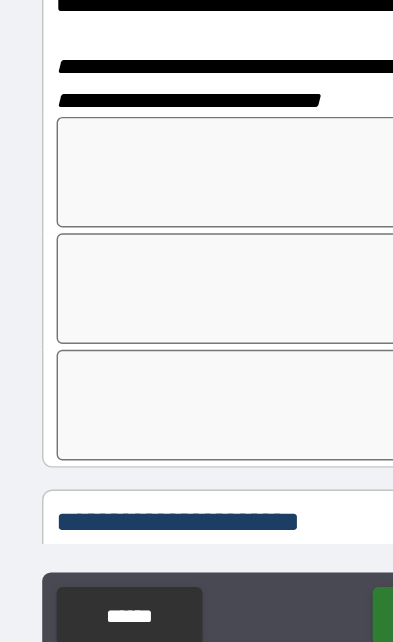 type on "*" 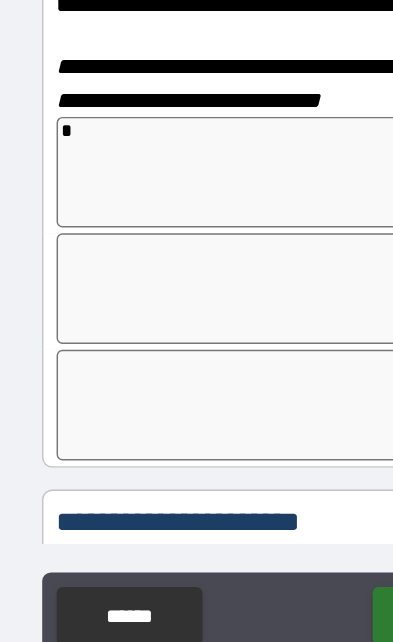type on "**" 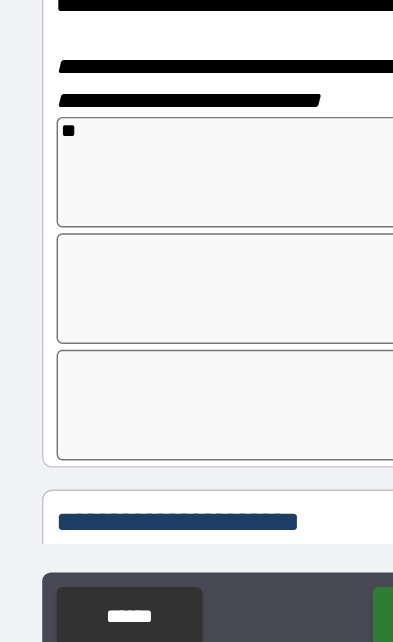 type on "*" 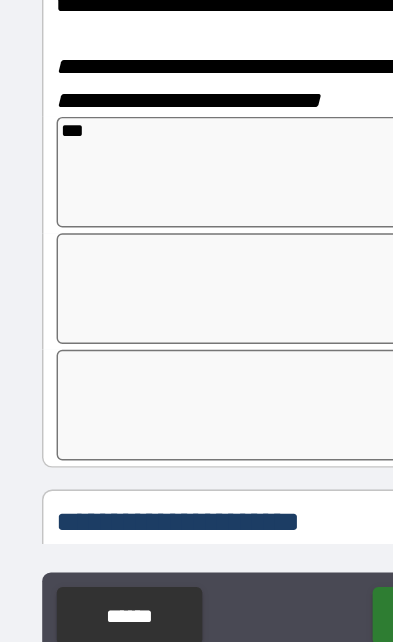 type on "*" 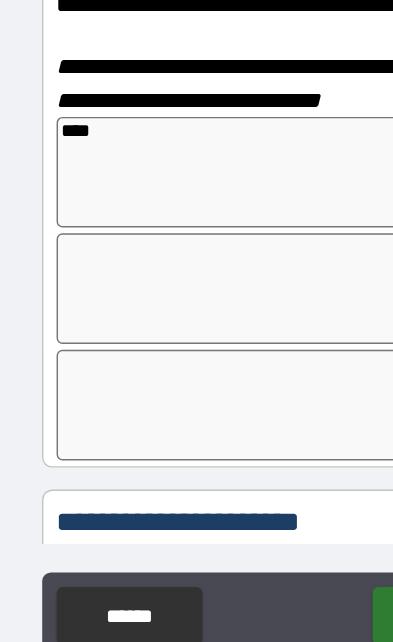type on "*" 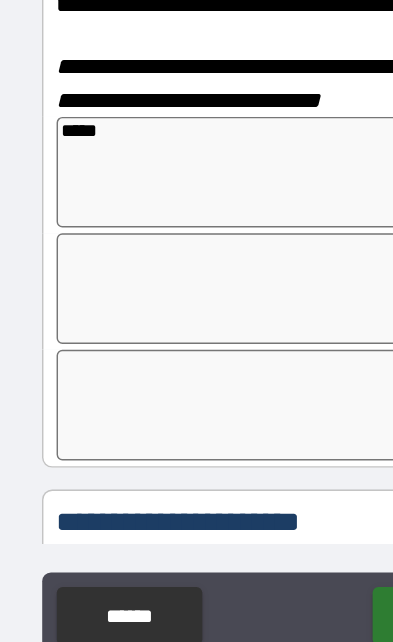 type on "*****" 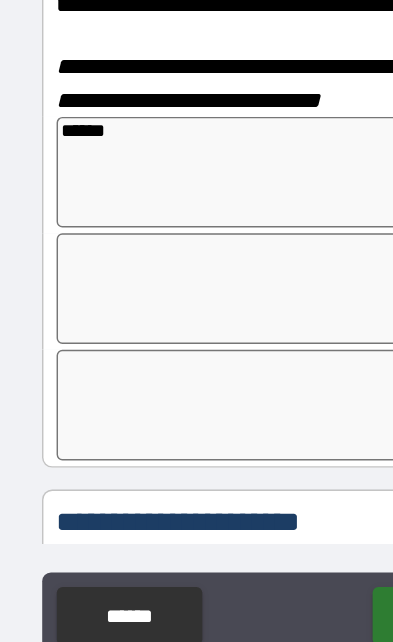 type on "*" 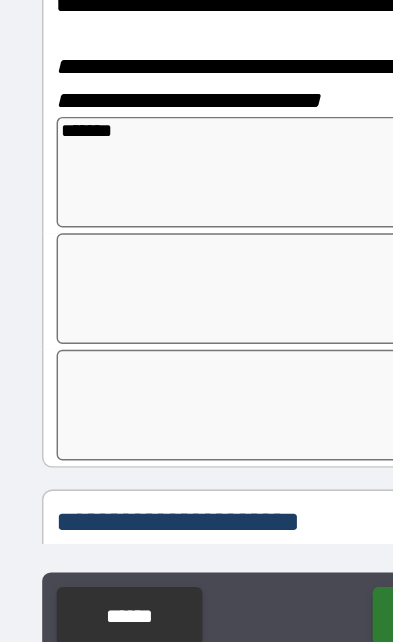 type on "*" 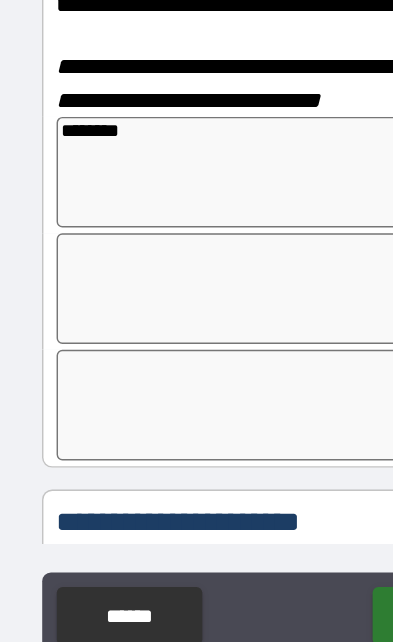 type on "*********" 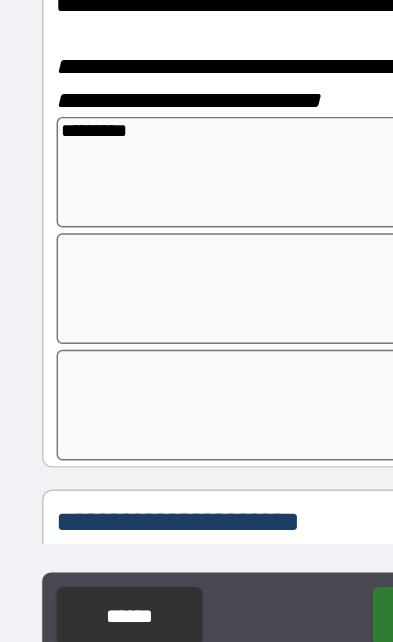 type on "*" 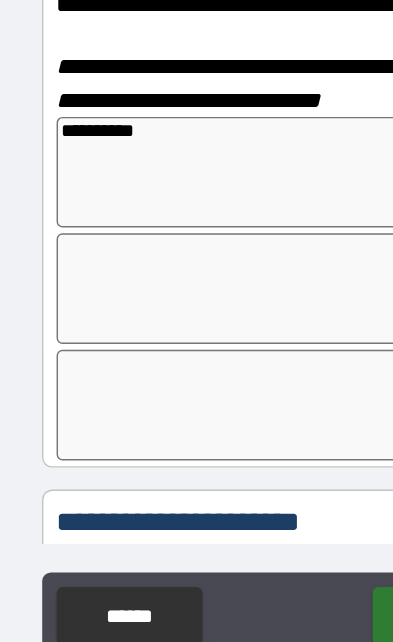 type on "*" 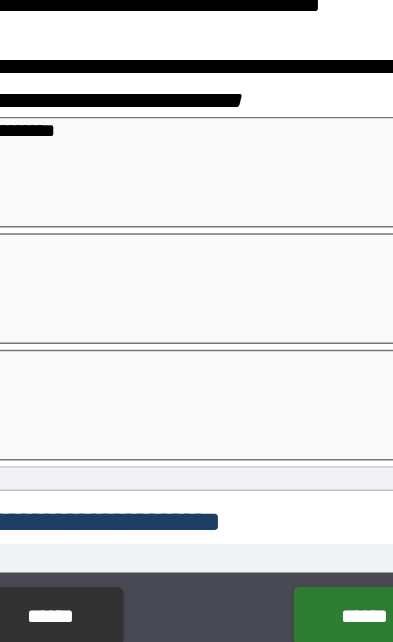 type on "**********" 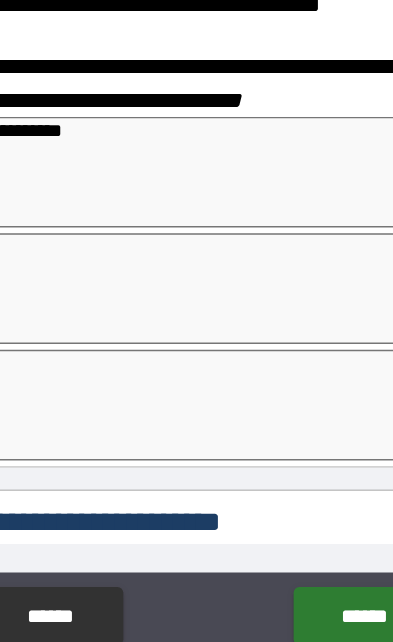 type on "*" 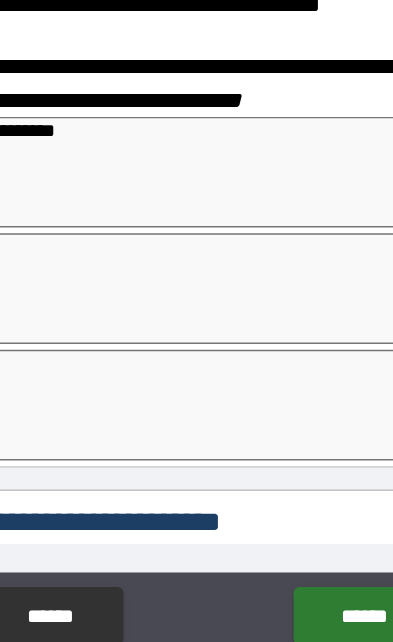 type on "*" 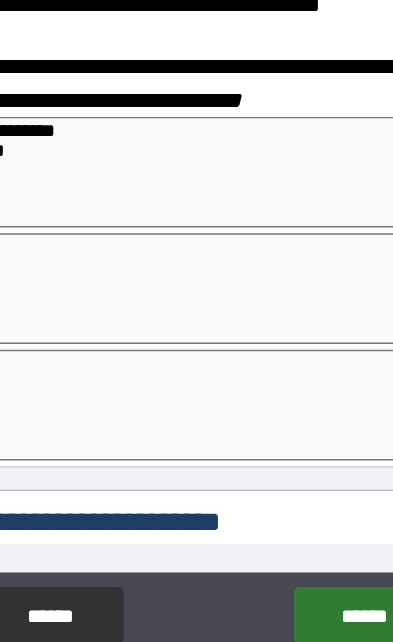 type on "*" 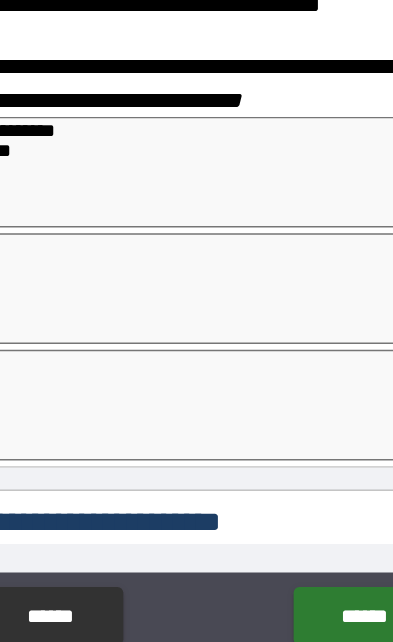type on "*" 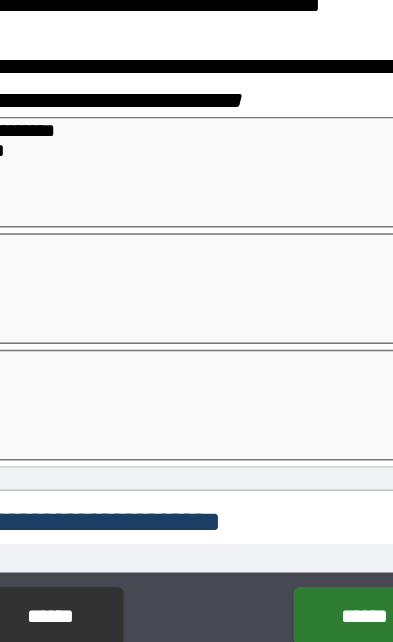 type on "*" 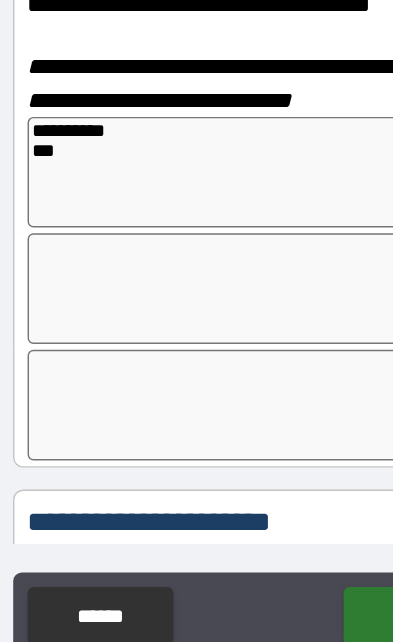type on "**********" 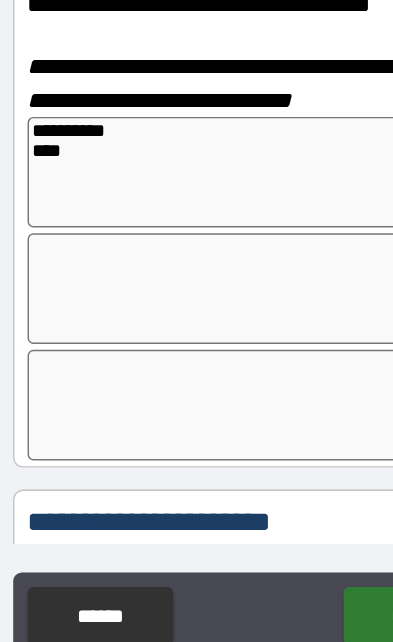 type on "*" 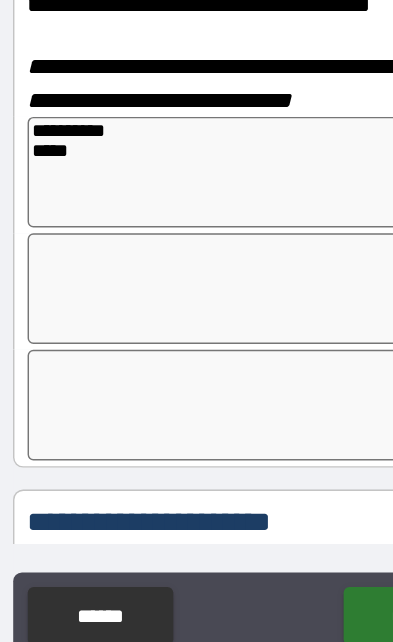 type on "*" 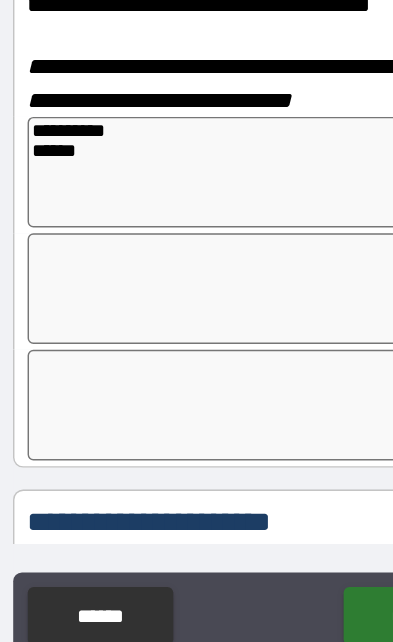 type on "*" 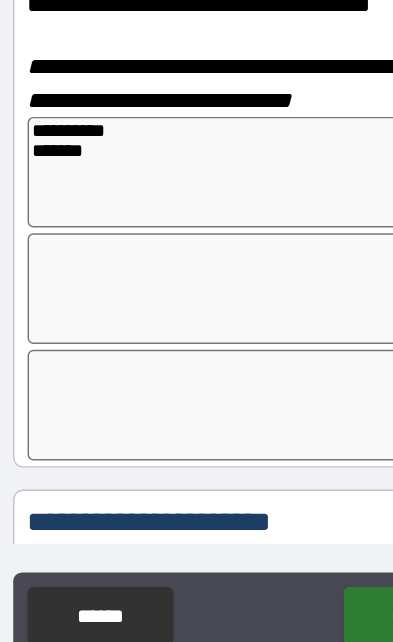 type on "*" 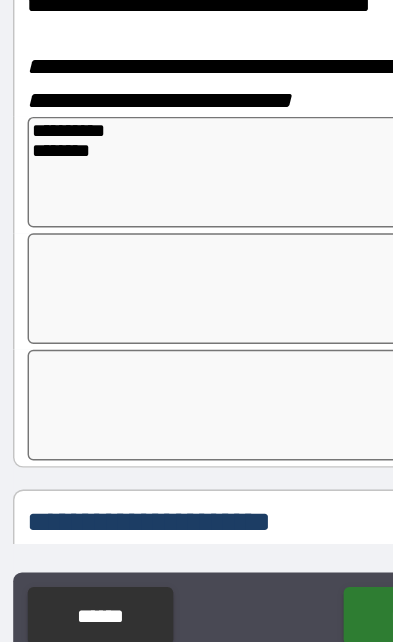 type on "*" 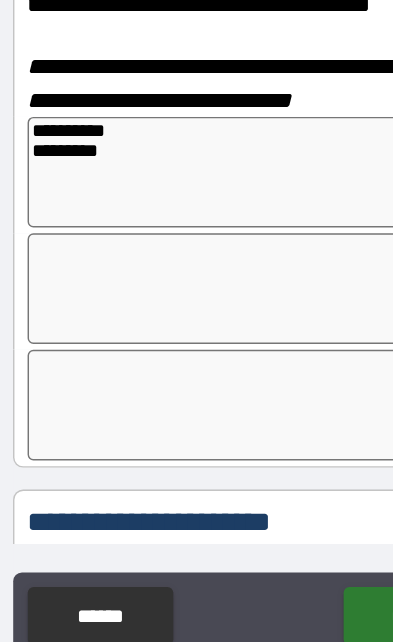 type on "*" 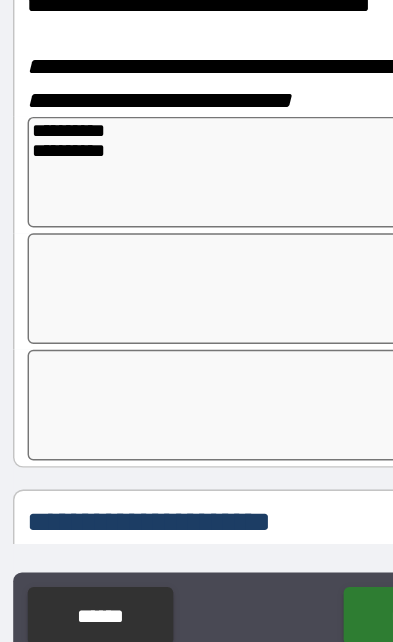 type on "*" 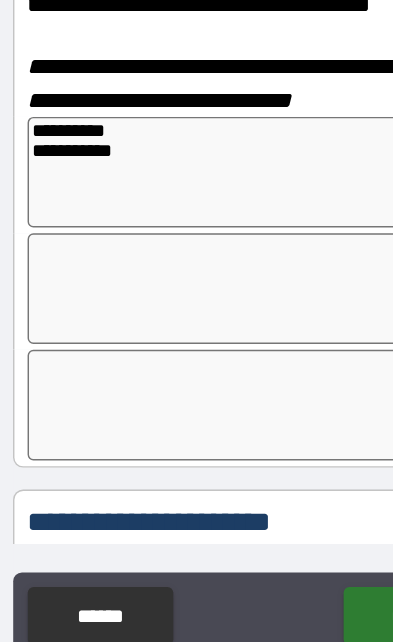 type on "*" 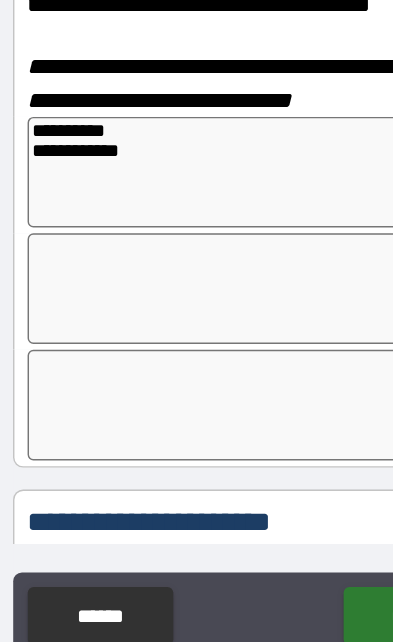 type on "*" 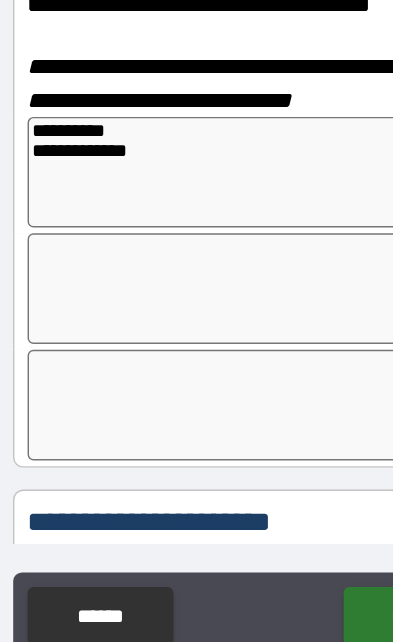 type on "*" 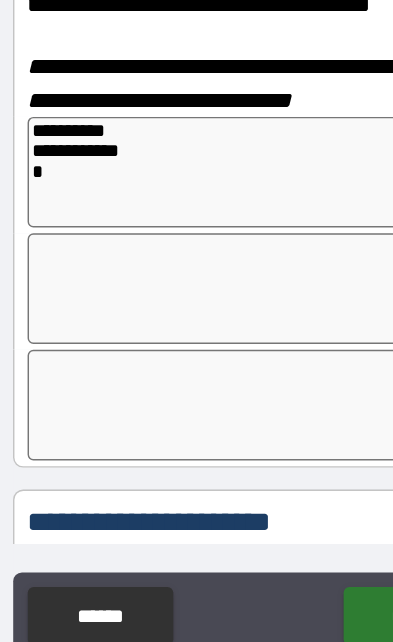 type on "*" 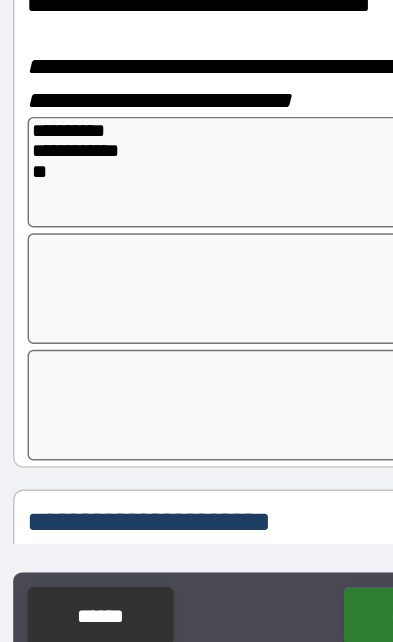 type on "*" 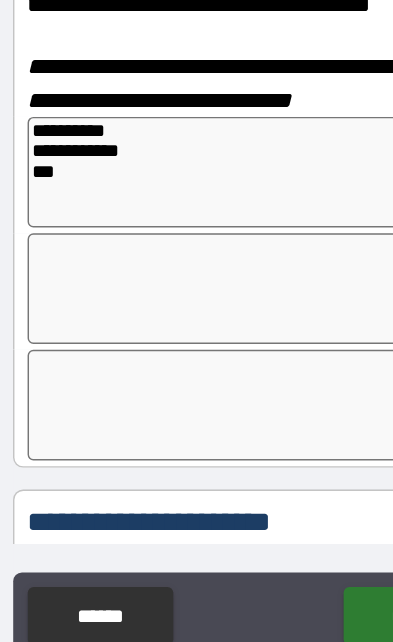type on "*" 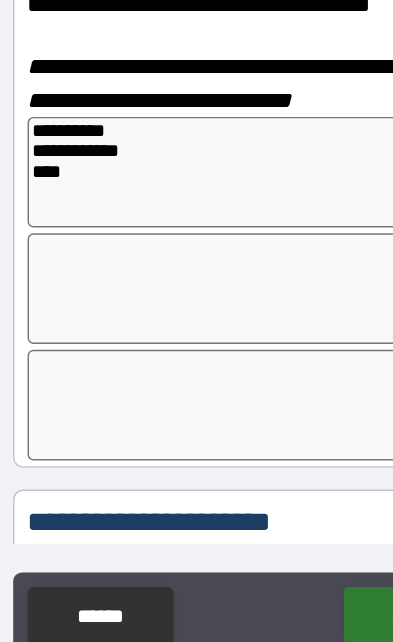 type on "*" 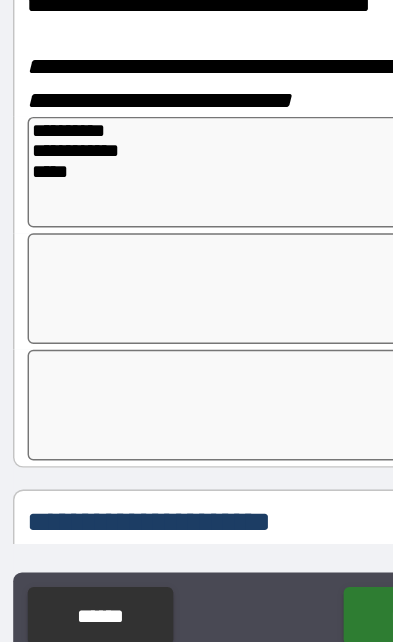 type on "*" 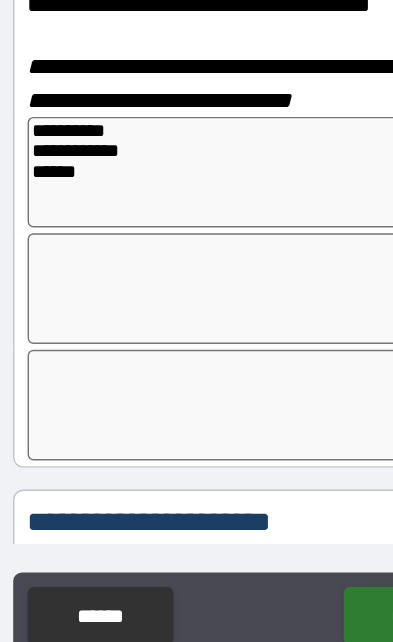 type on "*" 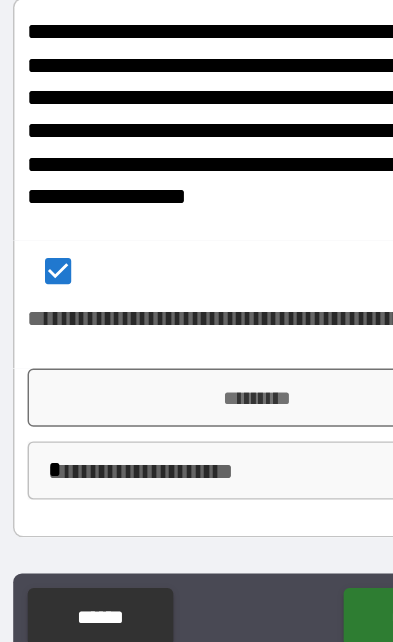scroll, scrollTop: 1353, scrollLeft: 0, axis: vertical 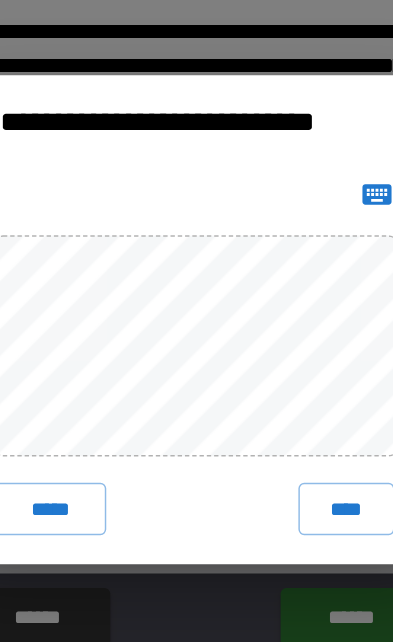 click on "****" at bounding box center [301, 451] 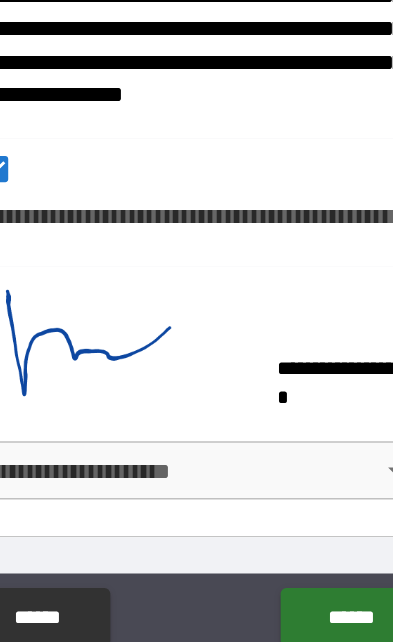scroll, scrollTop: 1423, scrollLeft: 0, axis: vertical 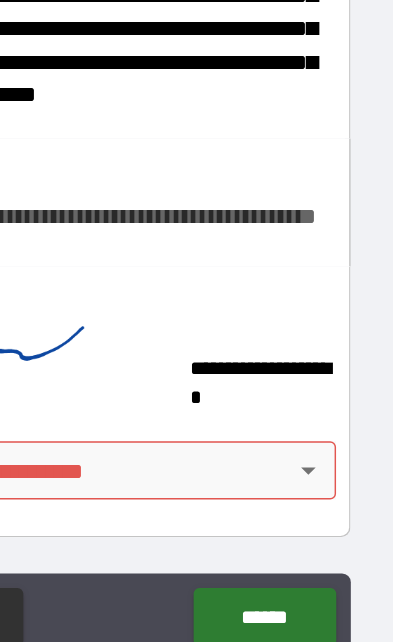 click on "**********" at bounding box center (196, 259) 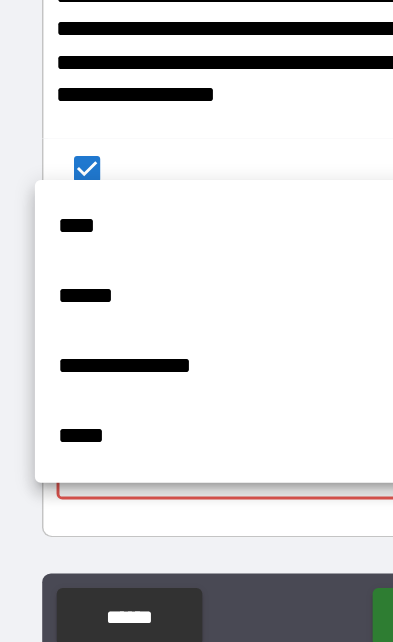 click on "******" at bounding box center [181, 305] 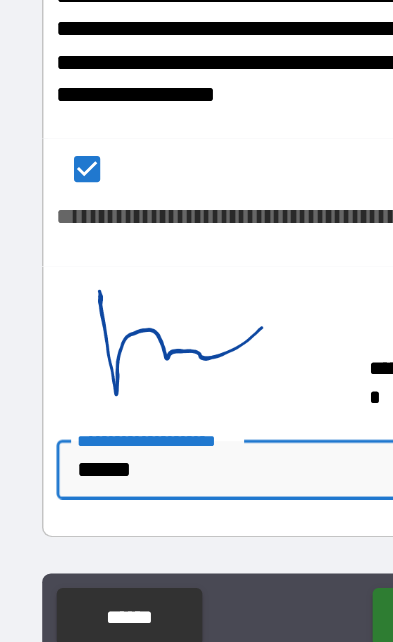 type on "*" 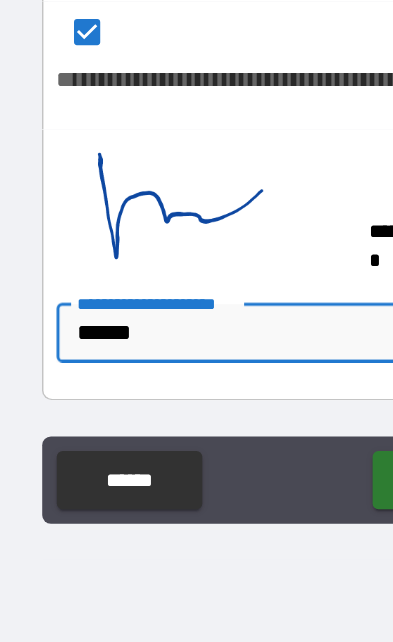 scroll, scrollTop: 126, scrollLeft: 0, axis: vertical 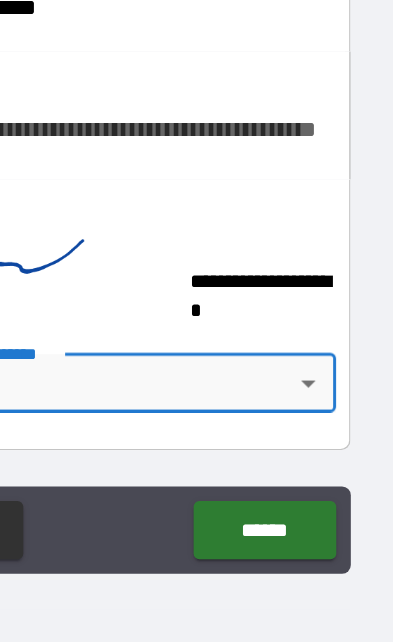 click on "******" at bounding box center (304, 524) 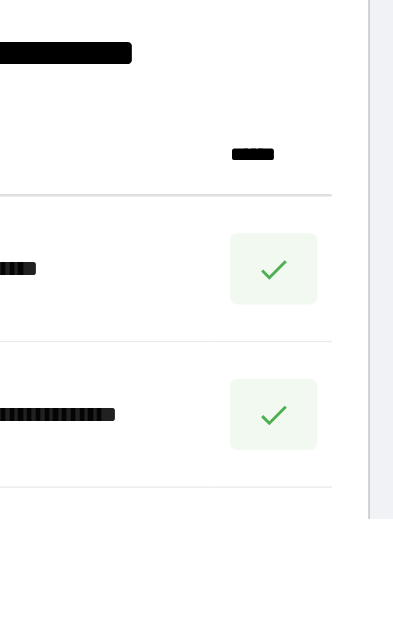 scroll, scrollTop: 1, scrollLeft: 1, axis: both 